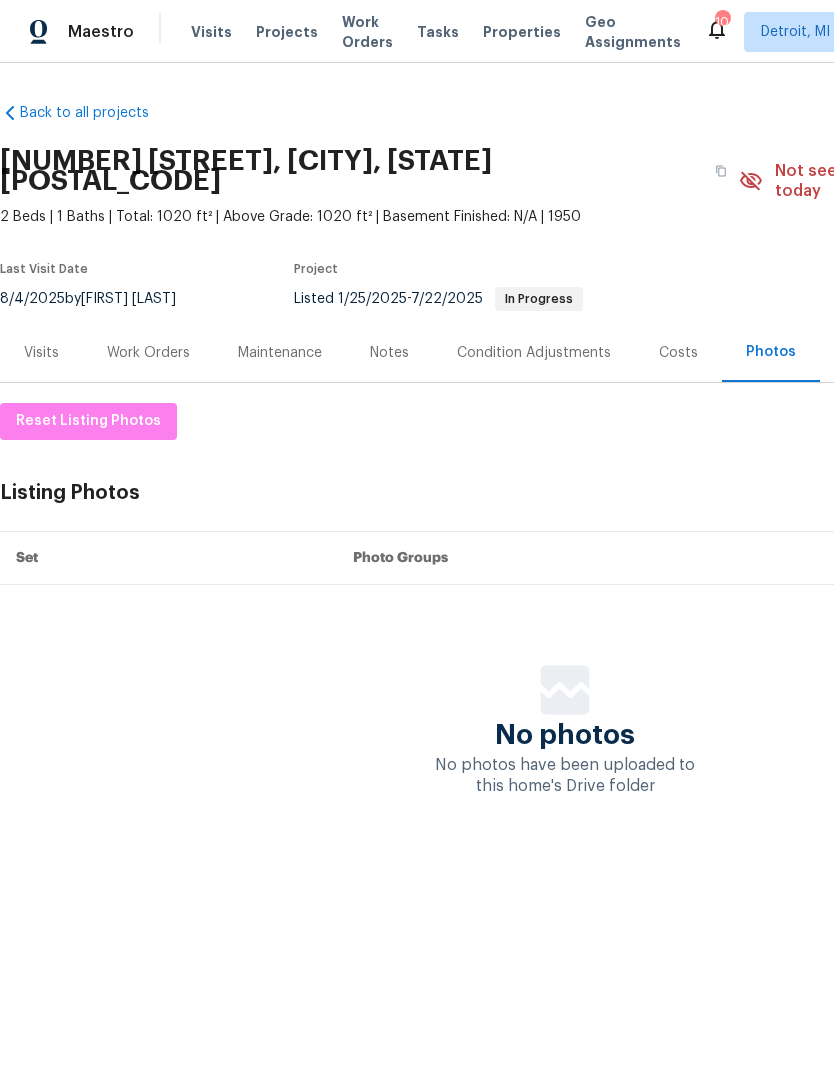 scroll, scrollTop: 0, scrollLeft: 0, axis: both 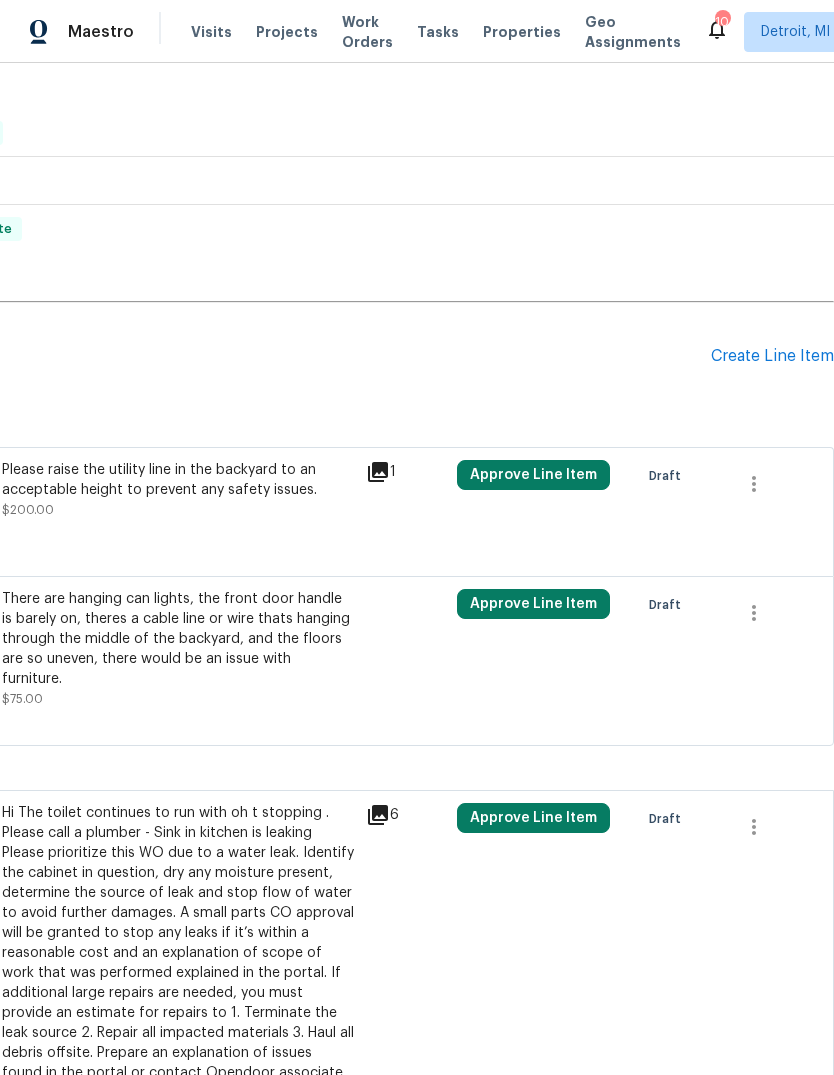 click on "Create Line Item" at bounding box center (772, 356) 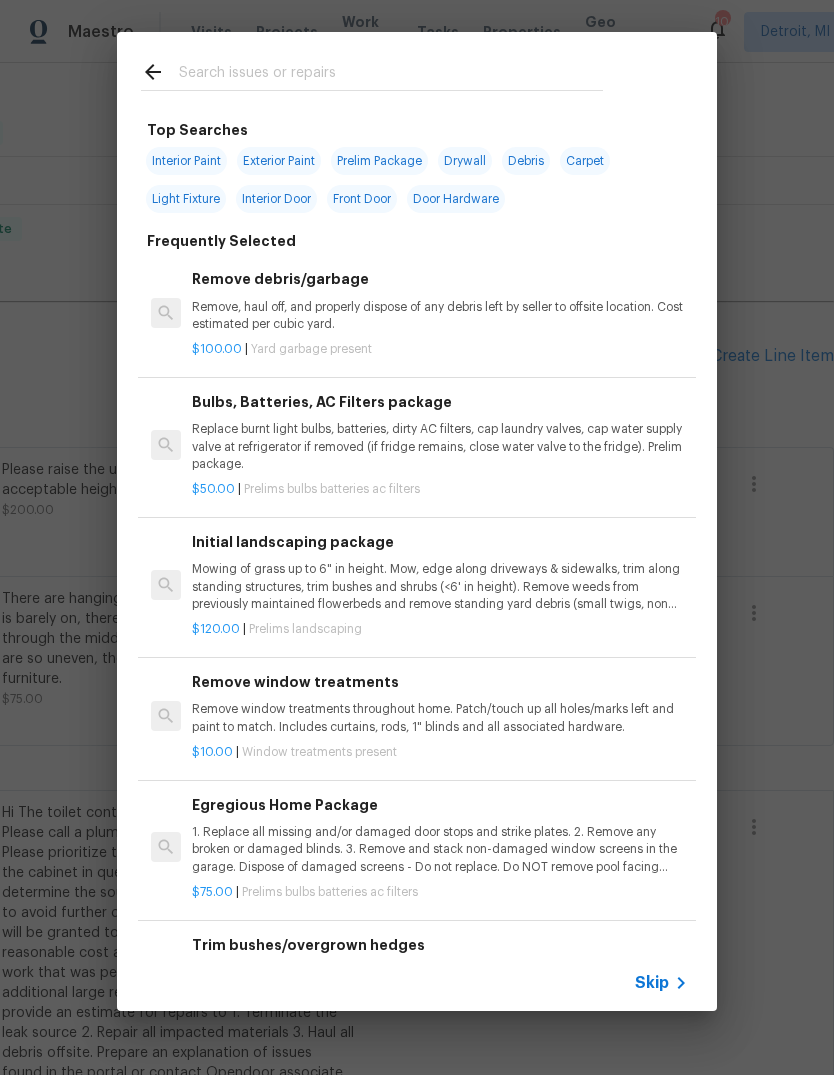 scroll, scrollTop: 0, scrollLeft: 0, axis: both 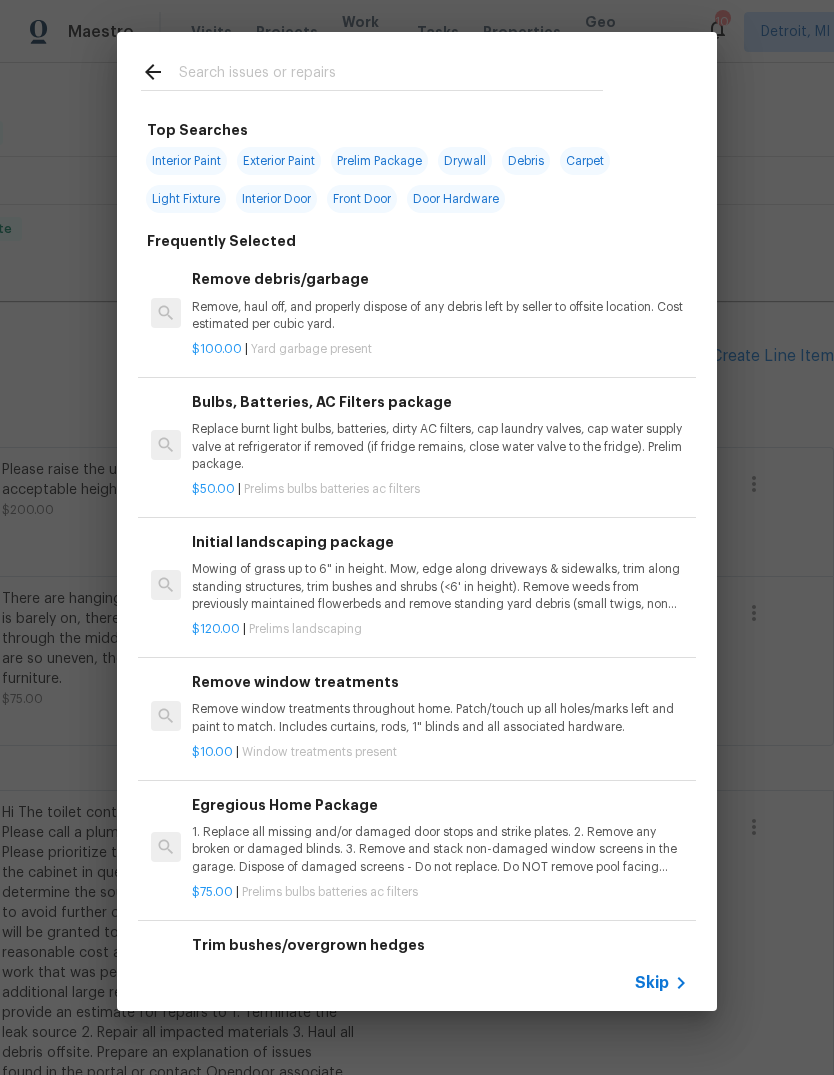 click at bounding box center (372, 71) 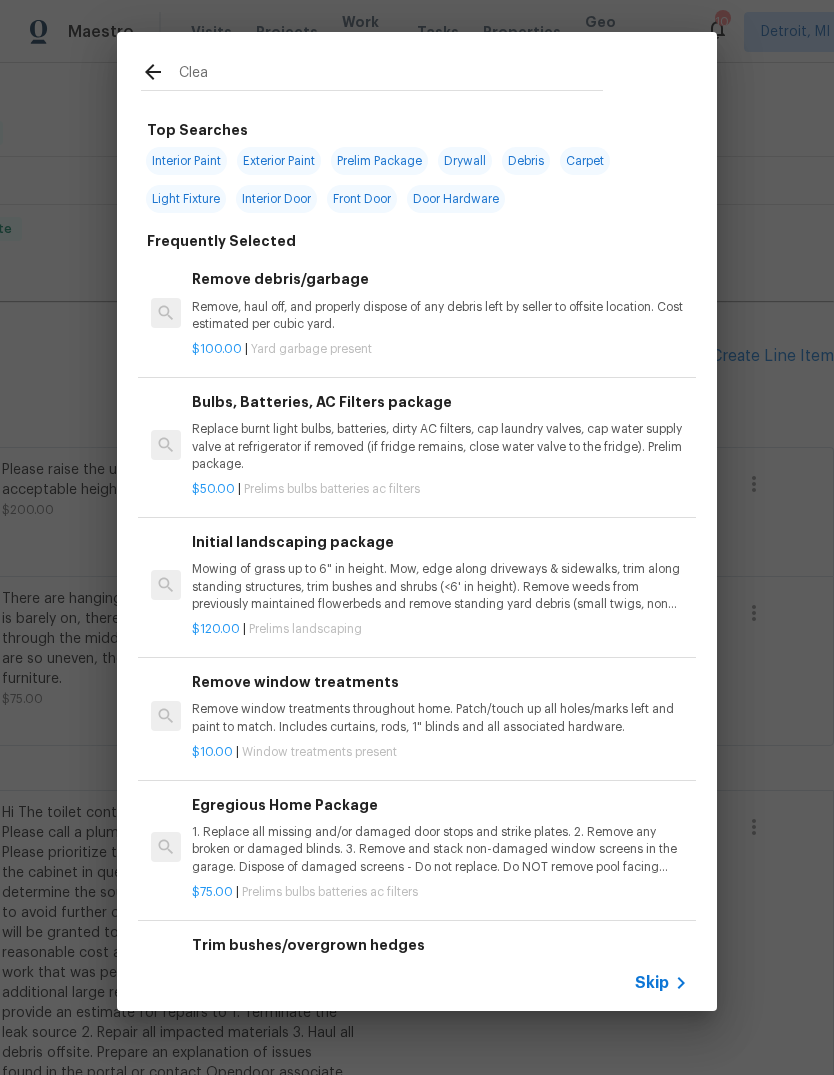type on "Clean" 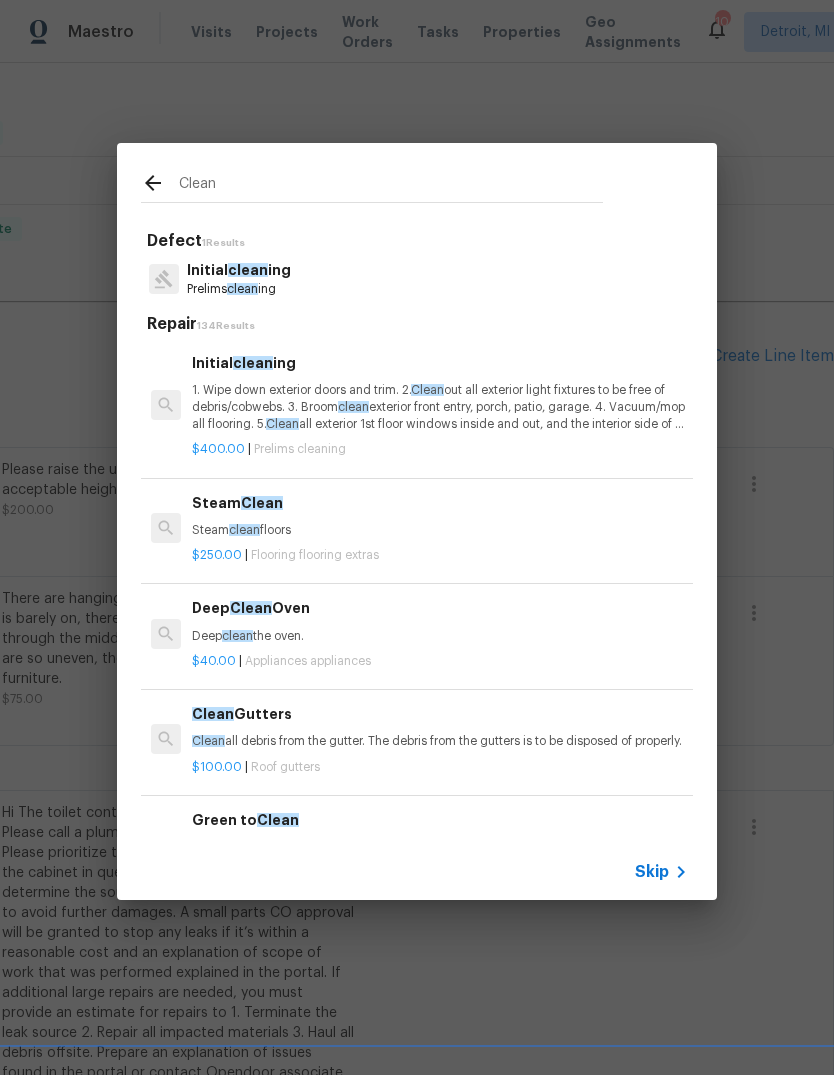 click on "1. Wipe down exterior doors and trim. 2.  Clean  out all exterior light fixtures to be free of debris/cobwebs. 3. Broom  clean  exterior front entry, porch, patio, garage. 4. Vacuum/mop all flooring. 5.  Clean  all exterior 1st floor windows inside and out, and the interior side of all above grade windows.  Clean  all tracks/frames. 6.  Clean  all air vent grills. 7.  Clean  all interior window, base, sill and trim. 8.  Clean  all switch/outlet plates and remove any paint. 9.  Clean  all light fixtures and ceiling fans. 10.  Clean  all doors, frames and trim. 11.  Clean  kitchen and laundry appliances - inside-outside and underneath. 12.  Clean  cabinetry inside and outside and top including drawers. 13.  Clean  counters, sinks, plumbing fixtures, toilets seat to remain down. 14.  Clean  showers, tubs, surrounds, wall tile free of grime and soap scum. 15.  Clean  window coverings if left in place. 16.  Clean  baseboards. 17.  Clean" at bounding box center [440, 407] 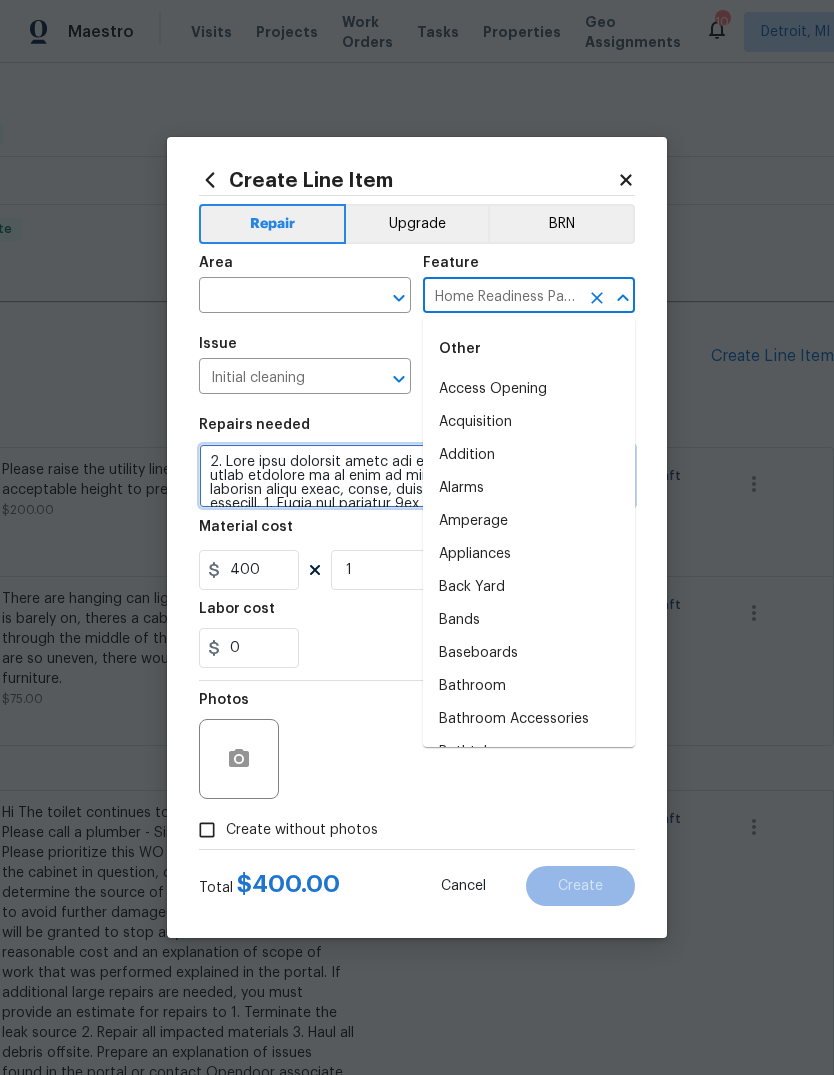 click at bounding box center [417, 476] 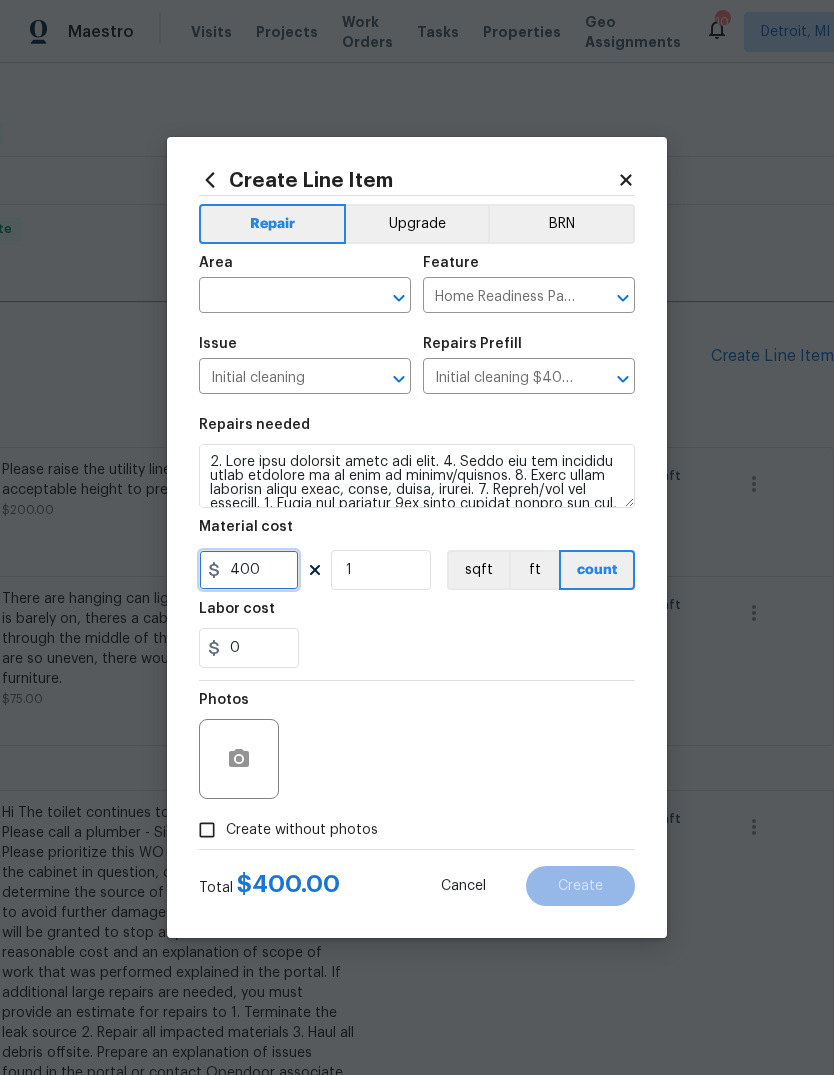 click on "400" at bounding box center (249, 570) 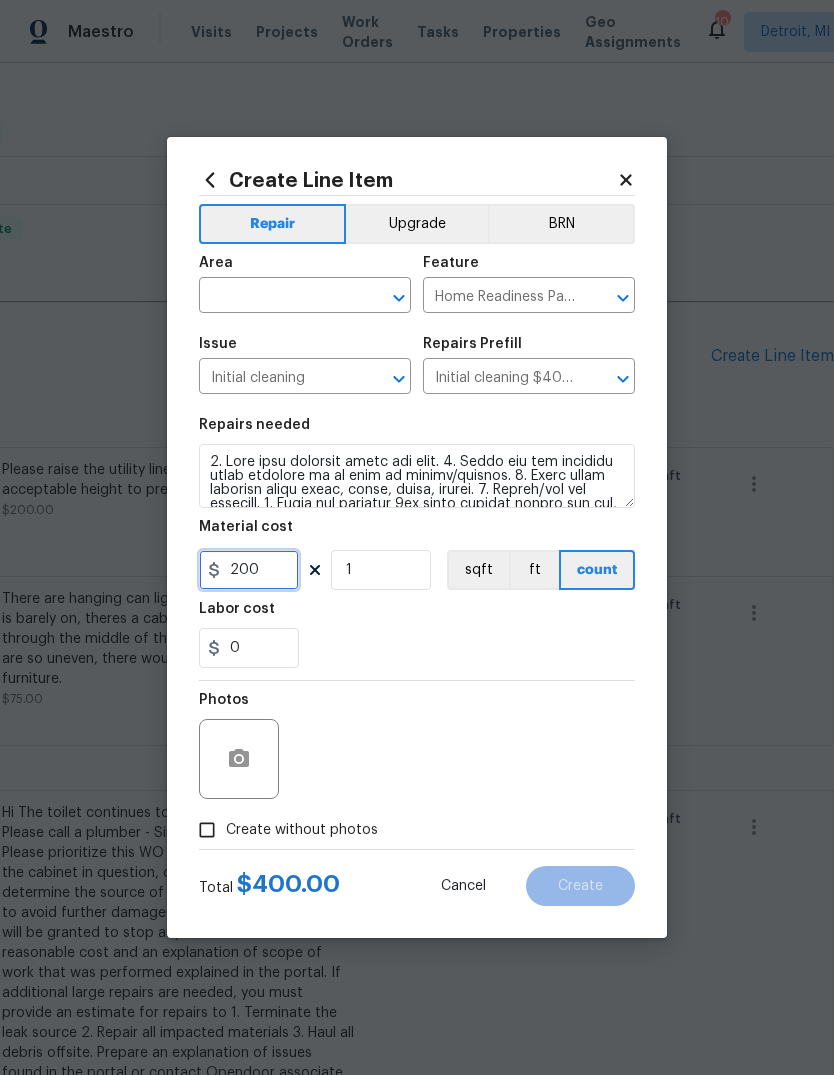 type on "200" 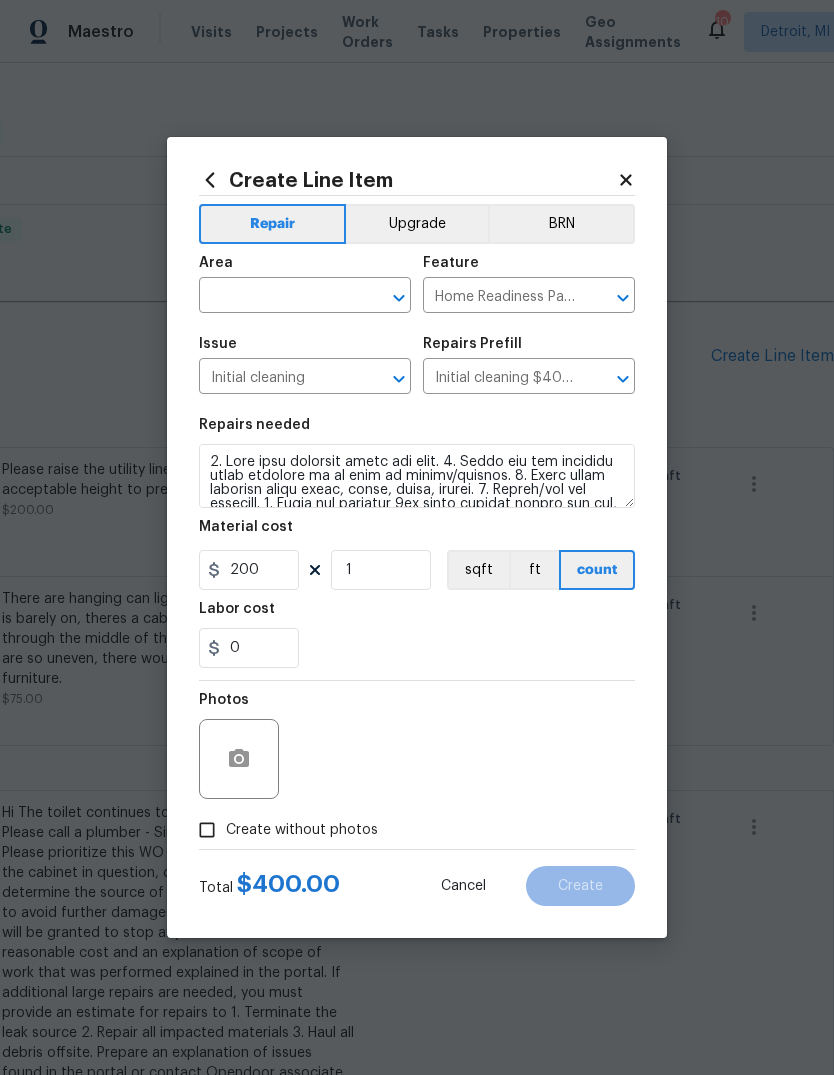 click on "0" at bounding box center (417, 648) 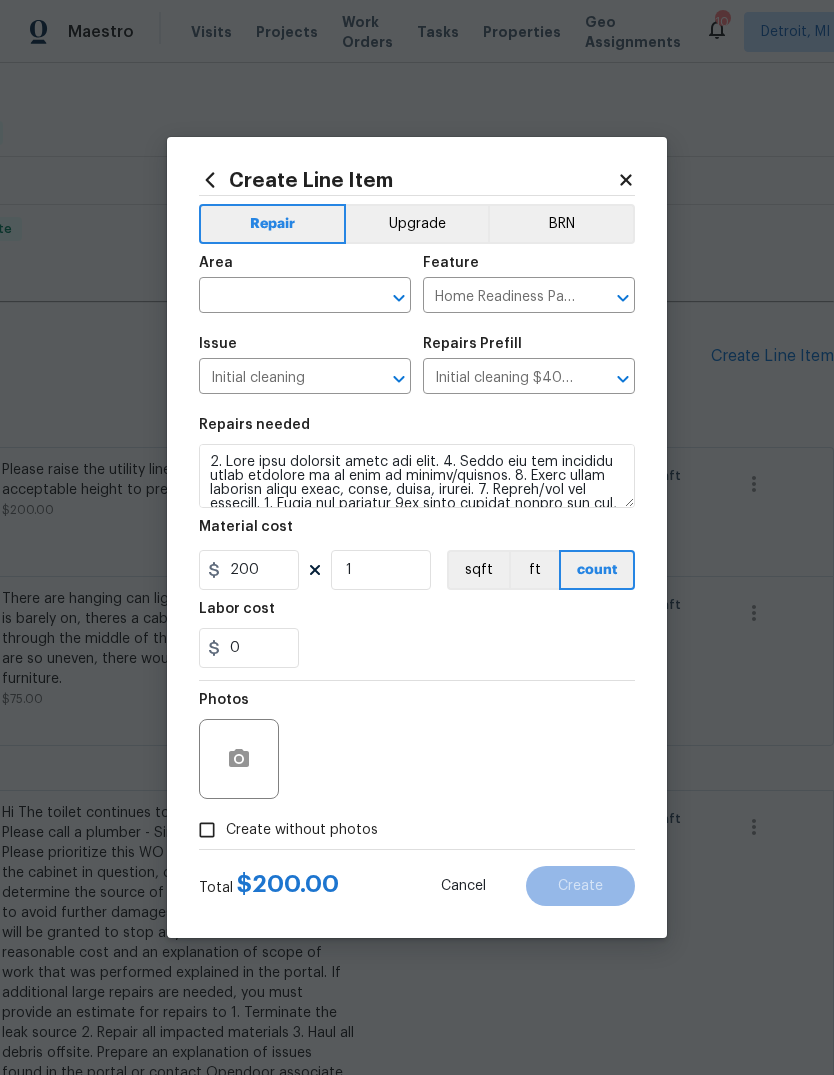 click at bounding box center [277, 297] 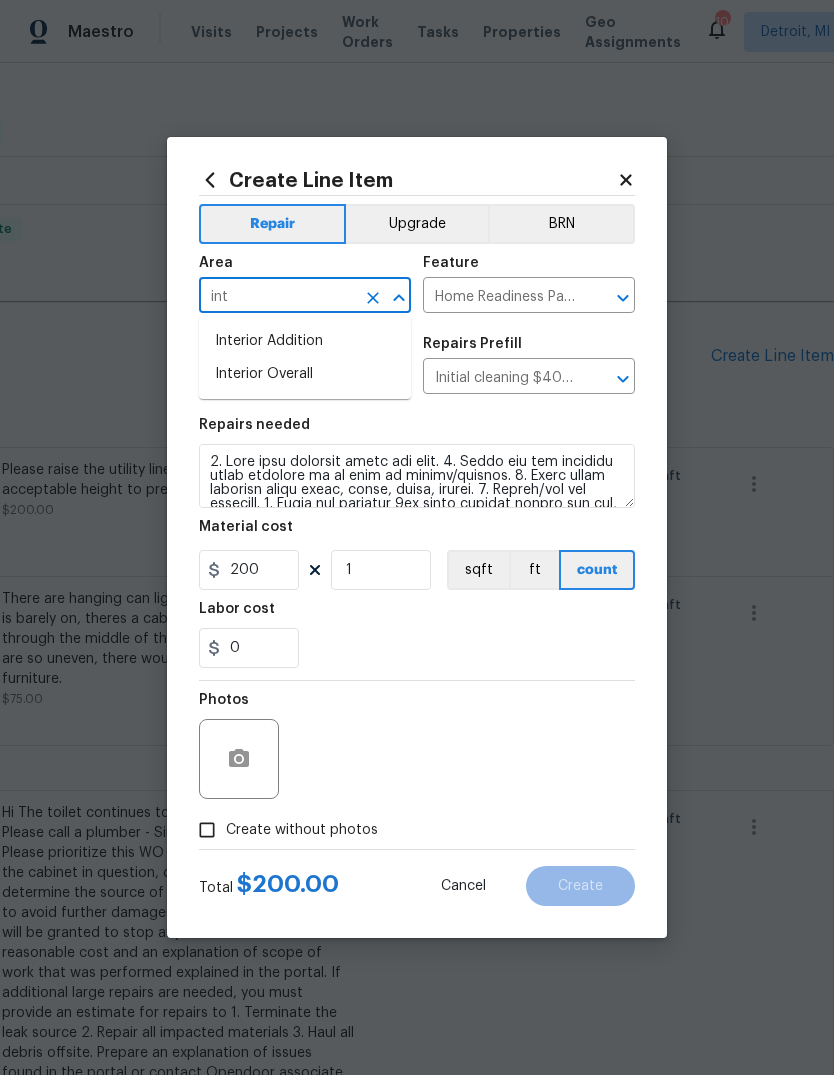 click on "Interior Overall" at bounding box center (305, 374) 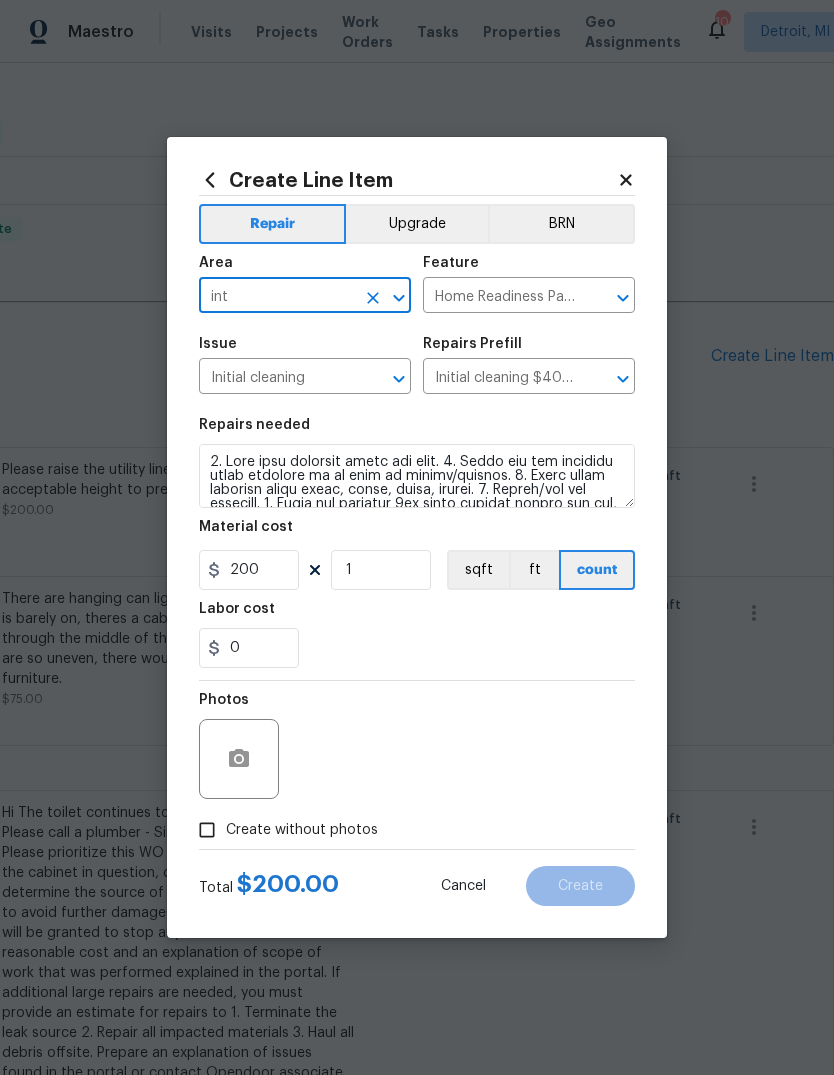 type on "Interior Overall" 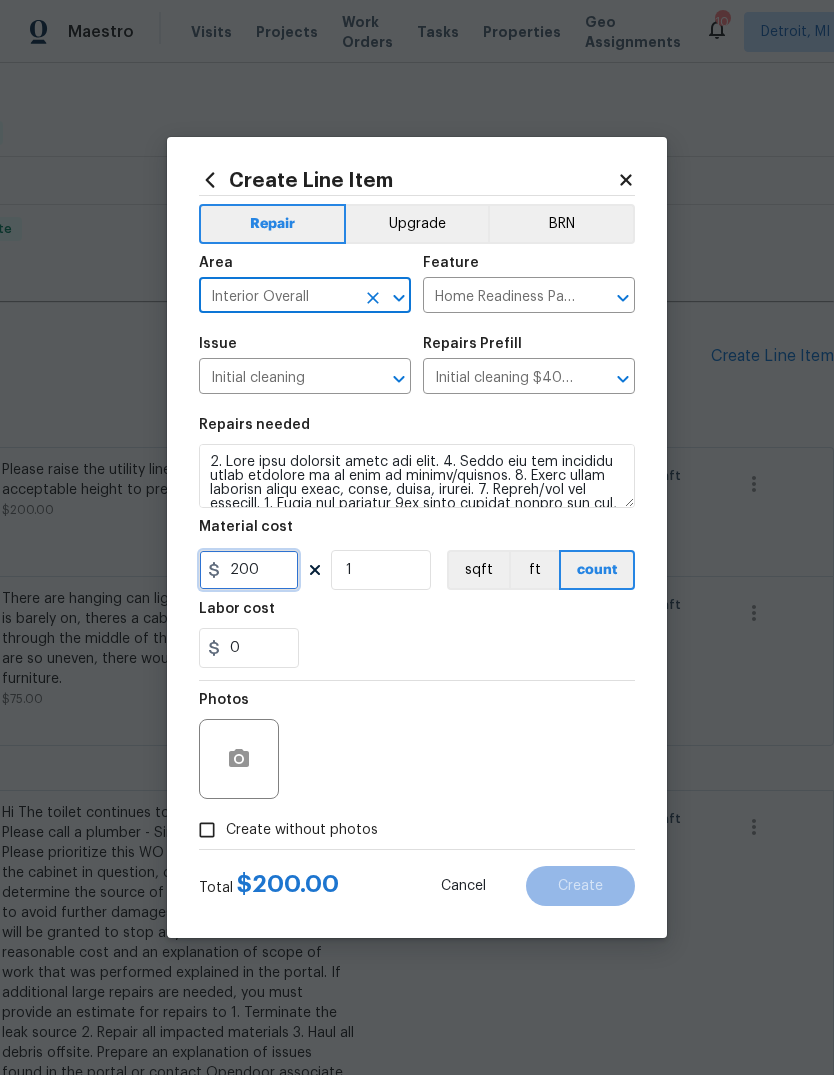 click on "200" at bounding box center (249, 570) 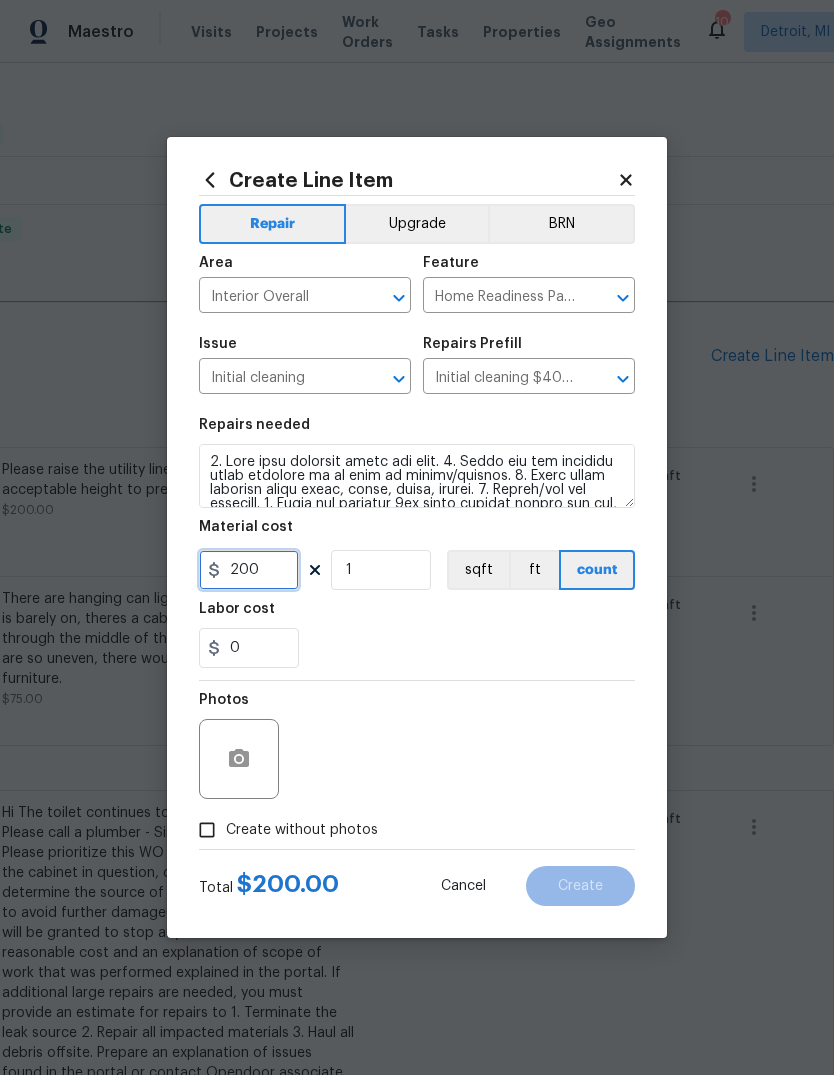 click on "200" at bounding box center (249, 570) 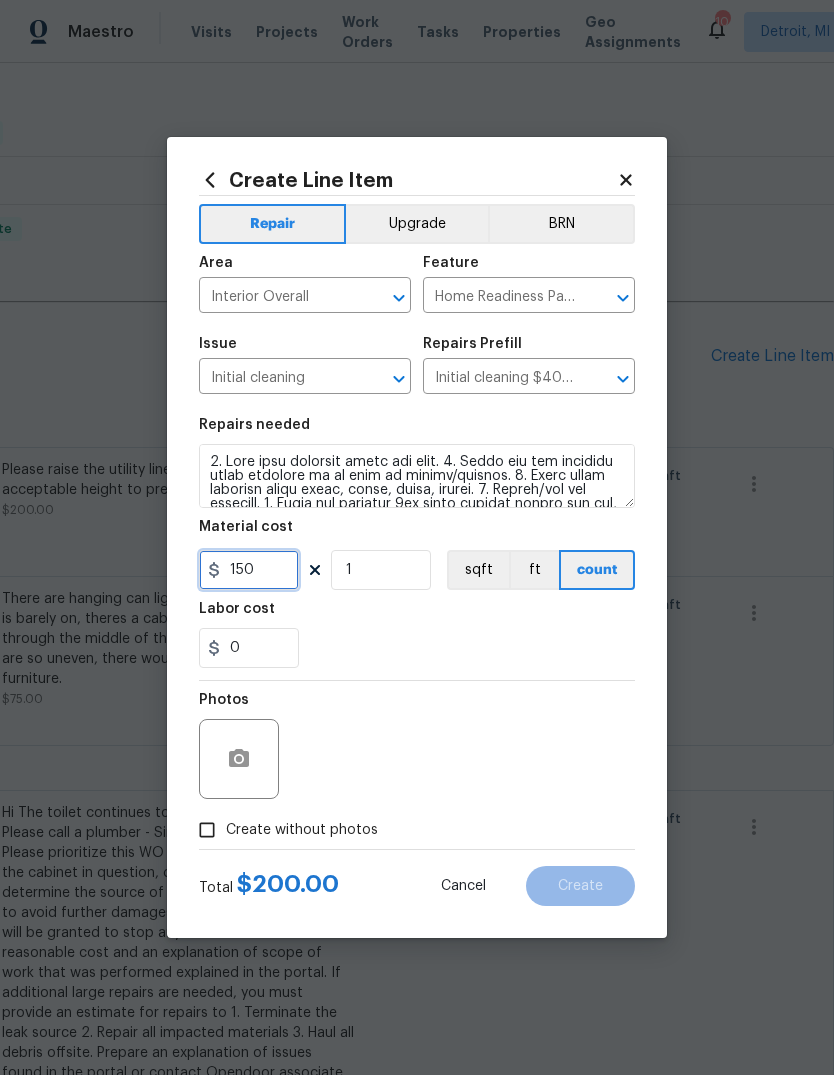 type on "150" 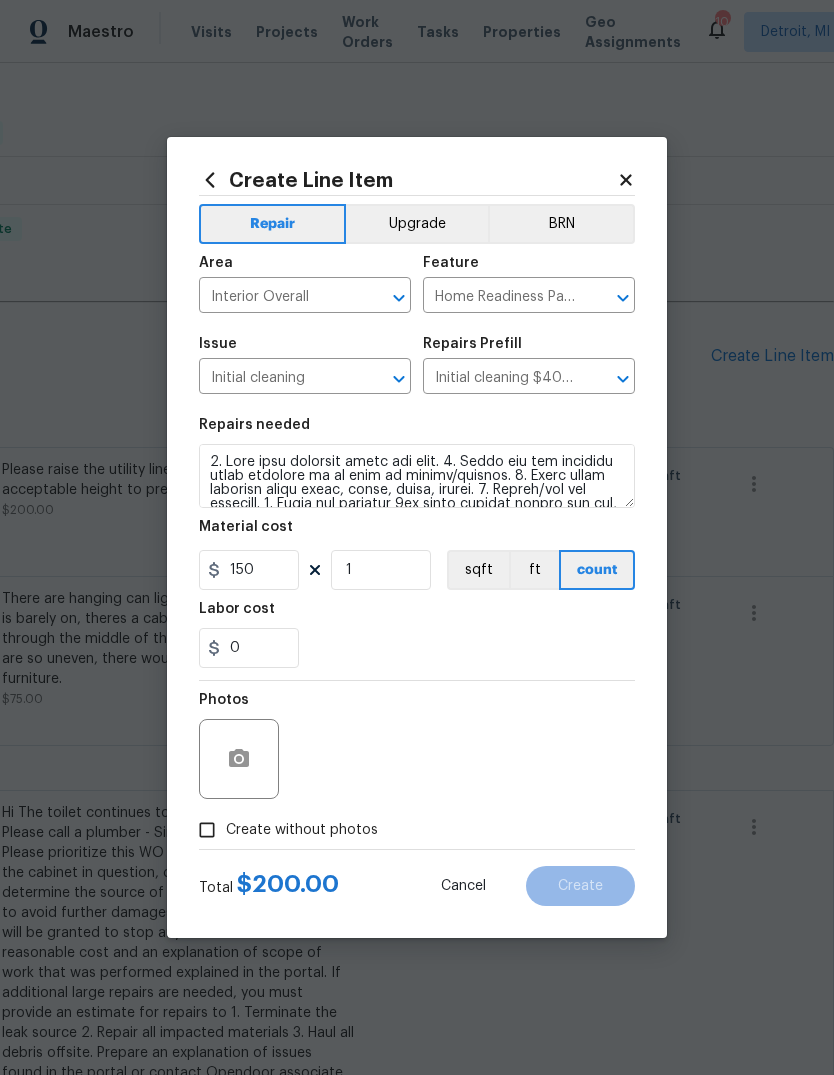 click on "Labor cost" at bounding box center (417, 615) 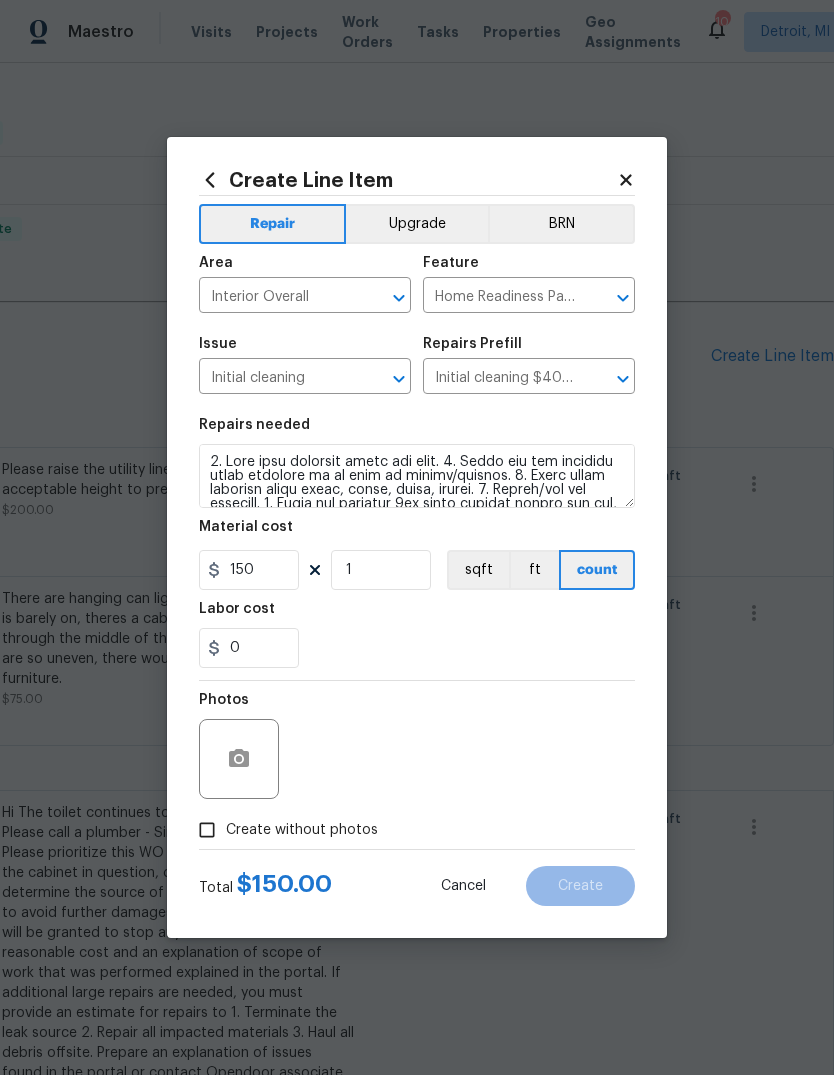 click on "Create without photos" at bounding box center [302, 830] 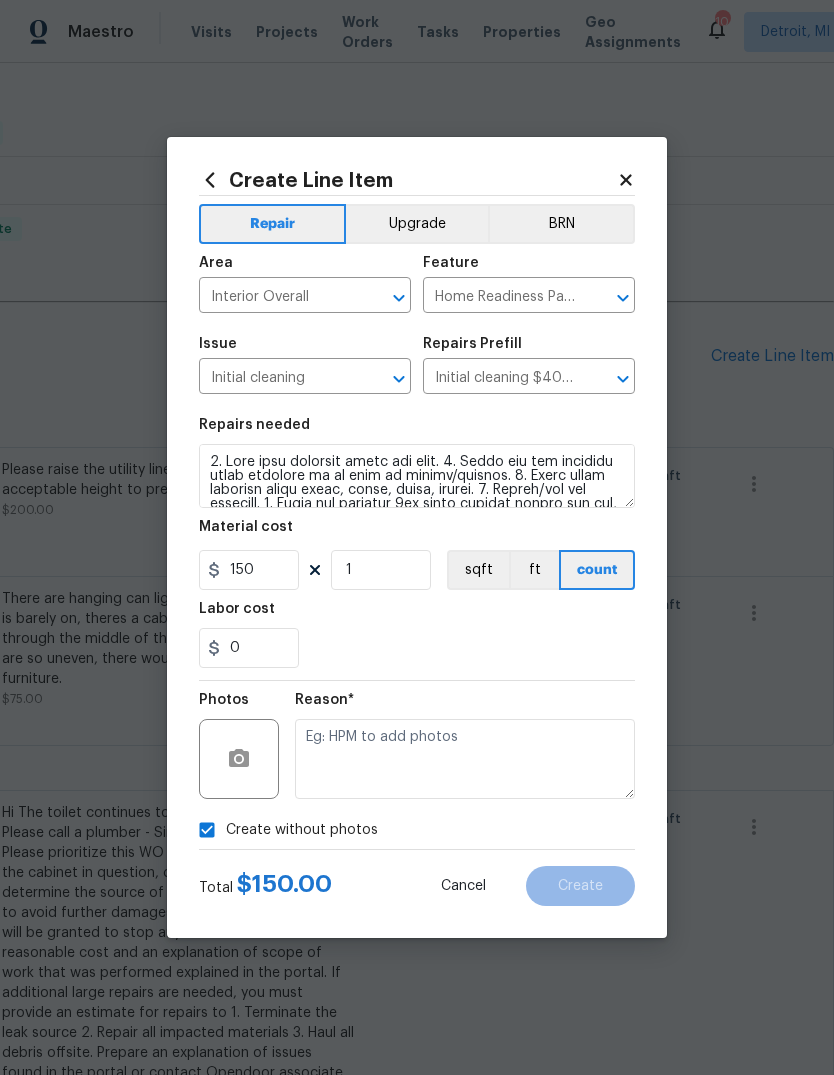 scroll, scrollTop: 31, scrollLeft: 0, axis: vertical 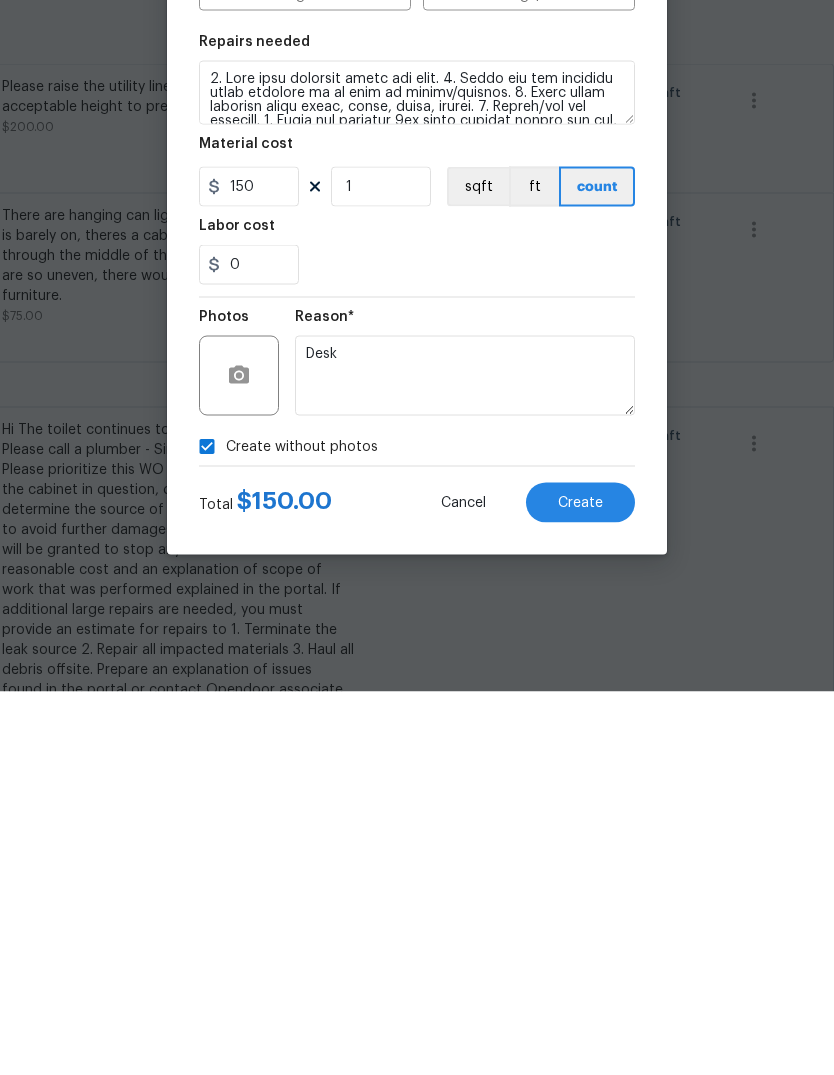 type on "Desk" 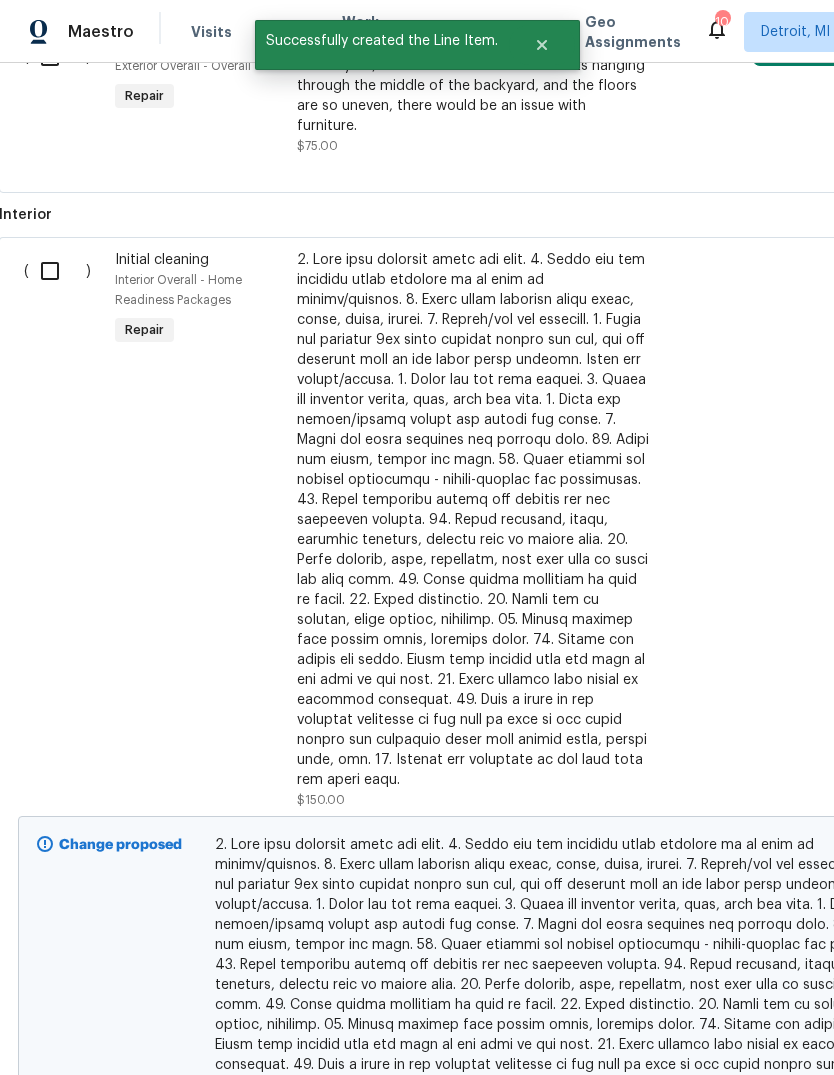 scroll, scrollTop: 2129, scrollLeft: 1, axis: both 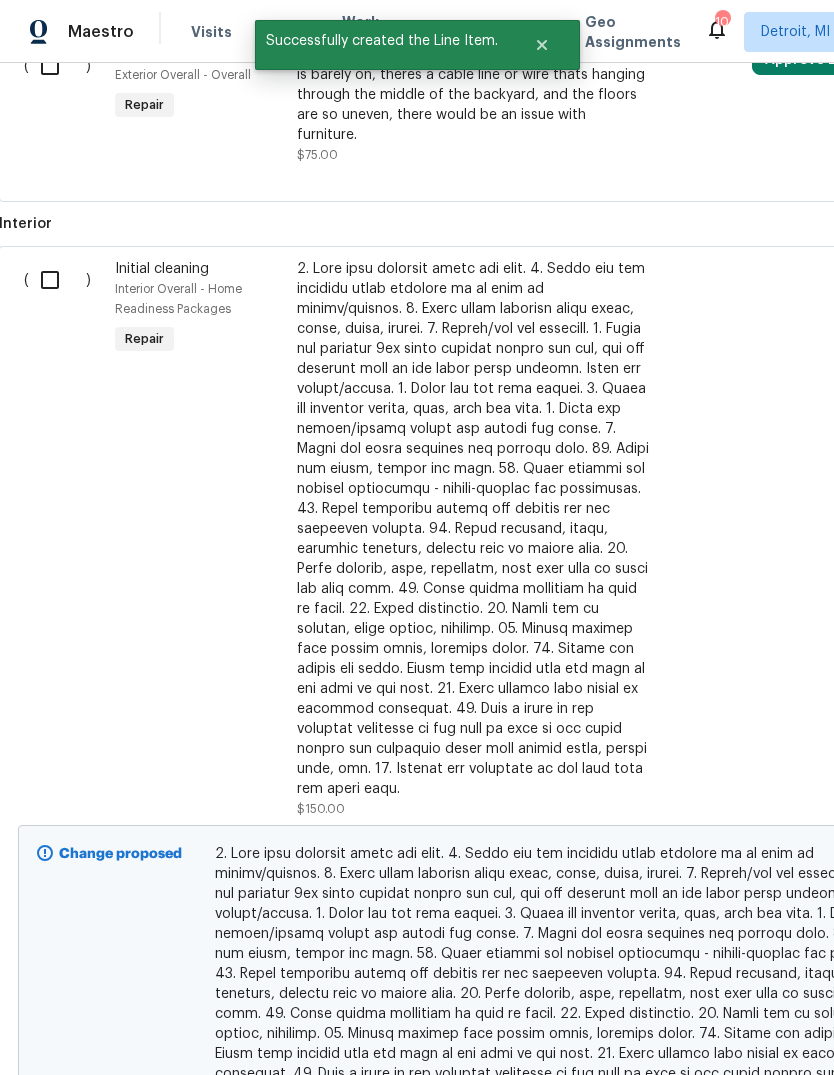 click at bounding box center [57, 280] 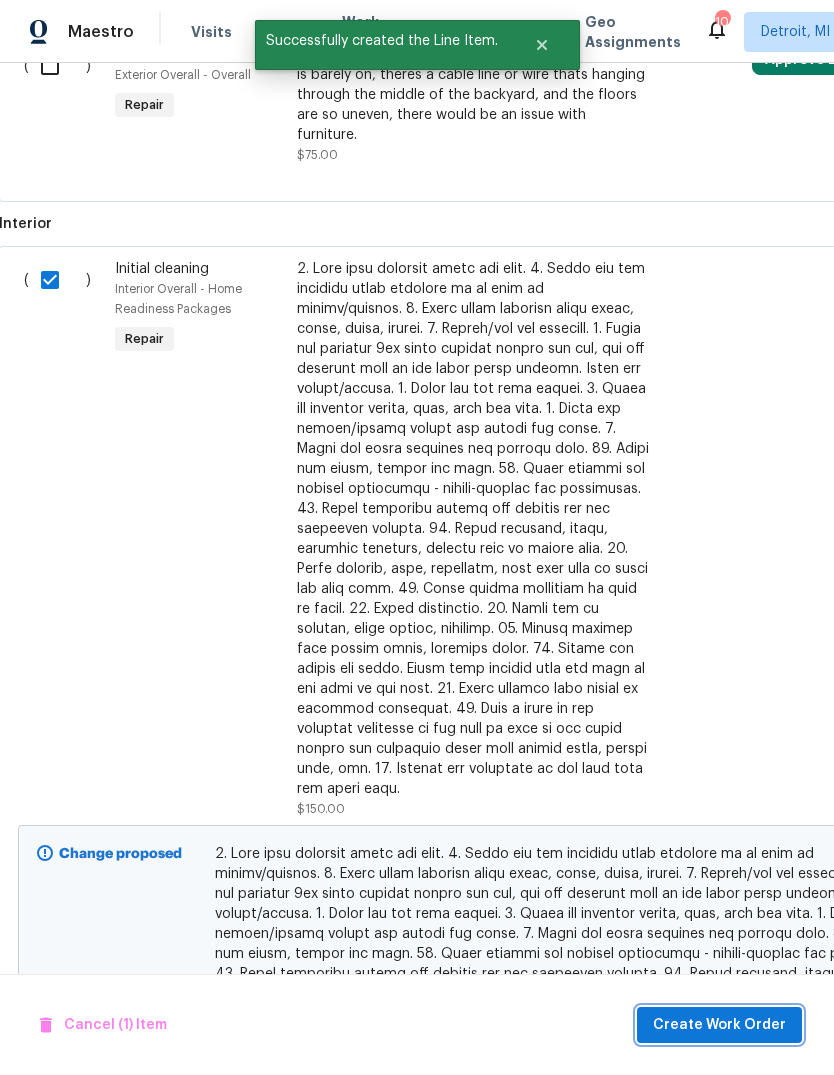 click on "Create Work Order" at bounding box center (719, 1025) 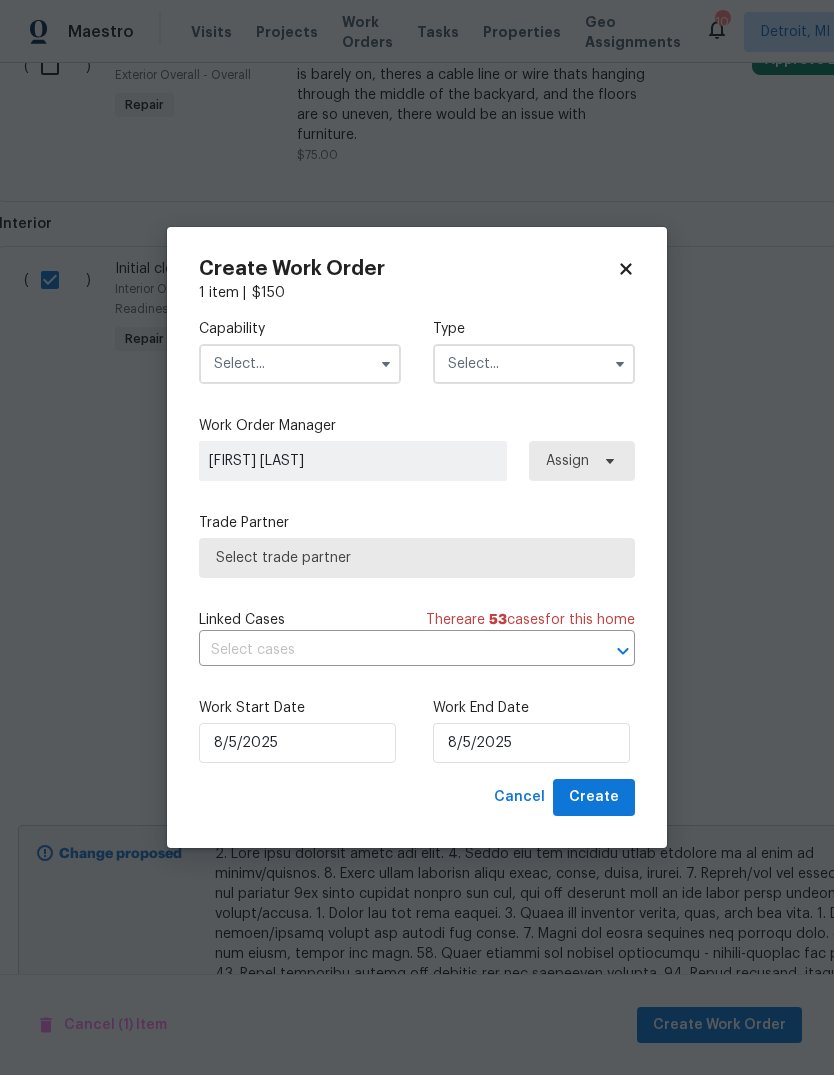 click at bounding box center (300, 364) 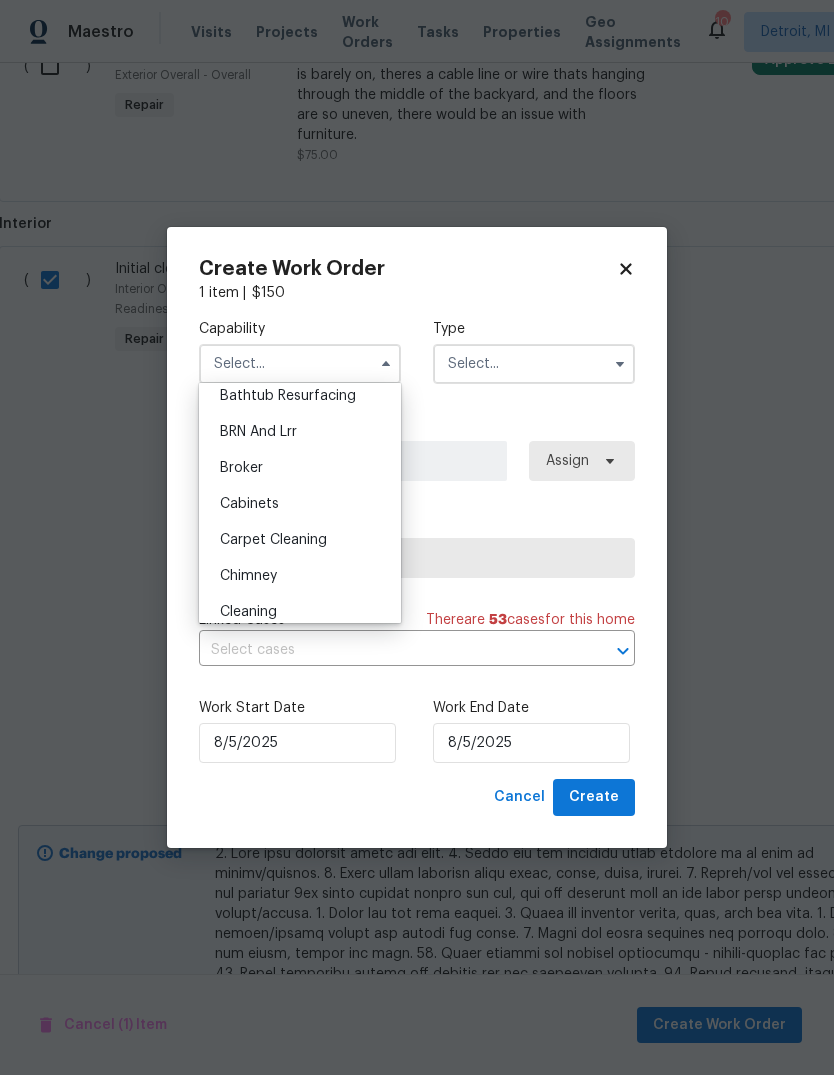scroll, scrollTop: 102, scrollLeft: 0, axis: vertical 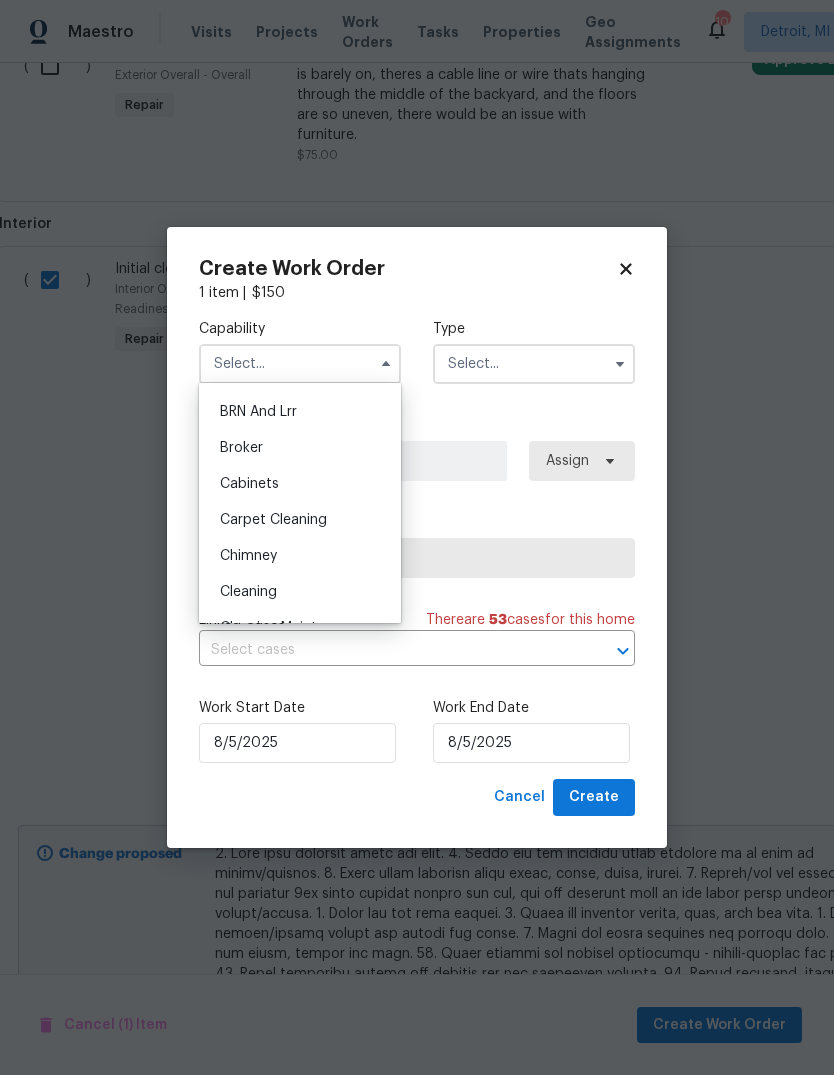 click at bounding box center (534, 364) 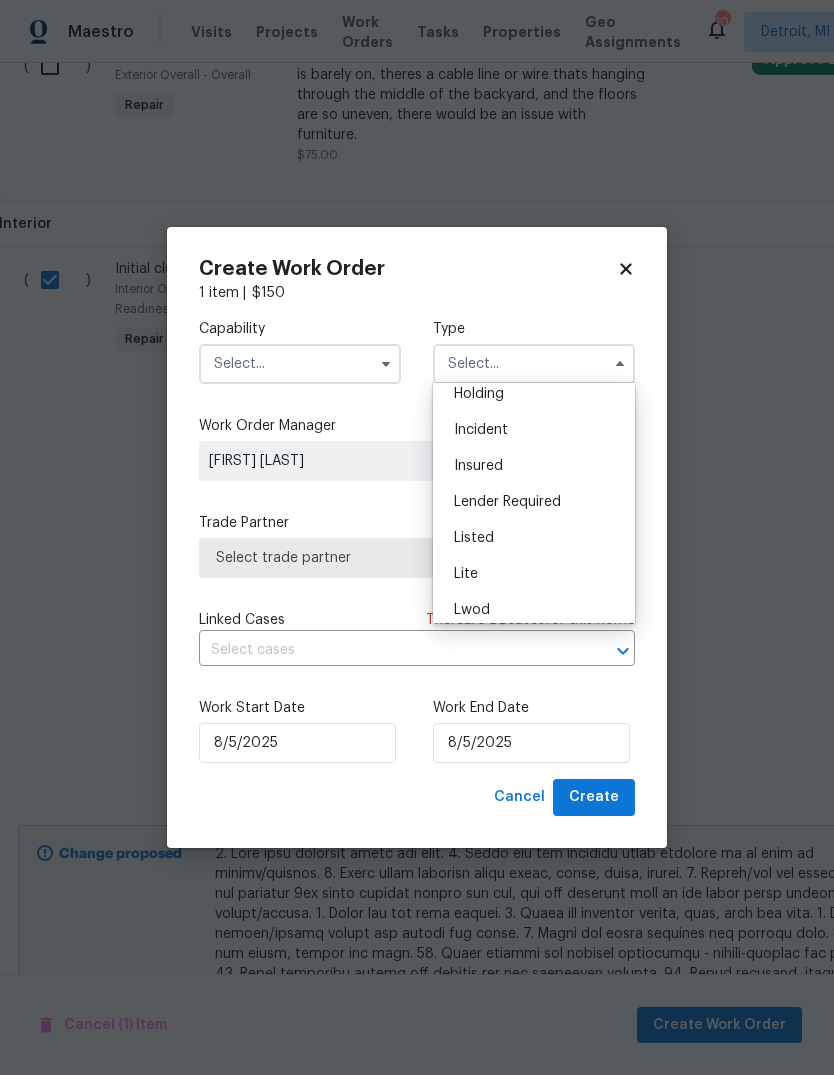scroll, scrollTop: 96, scrollLeft: 0, axis: vertical 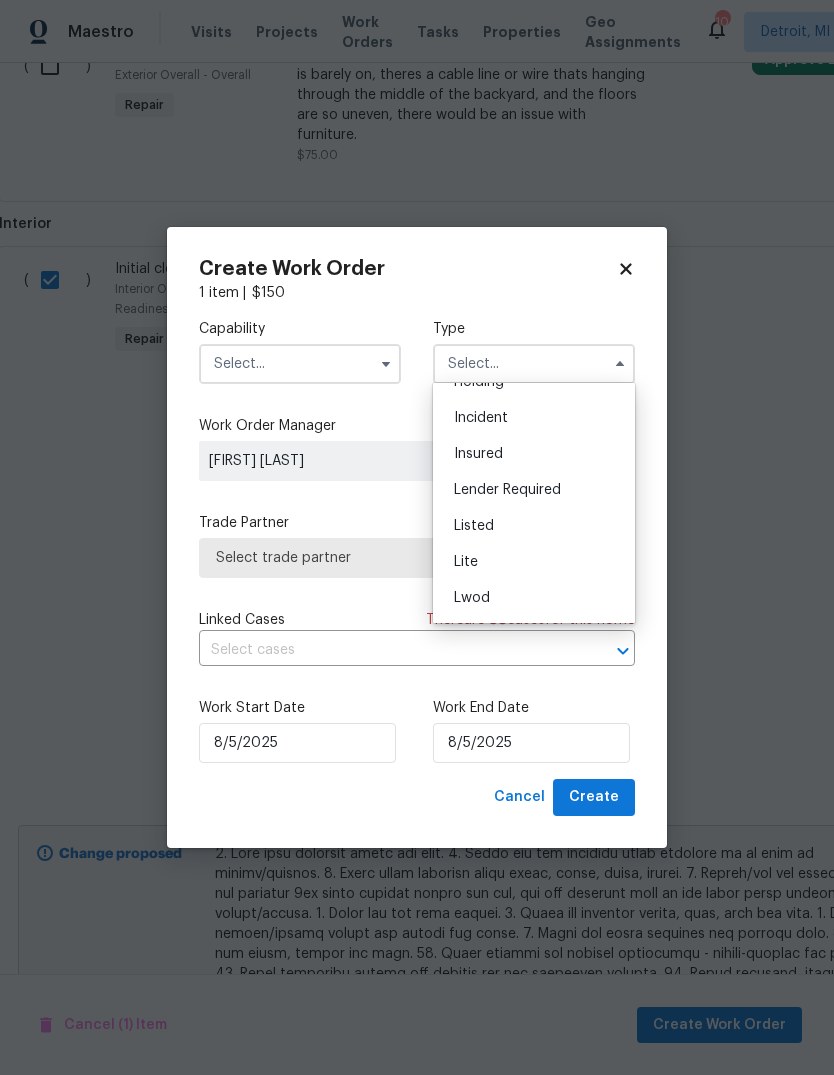 click on "Listed" at bounding box center [534, 526] 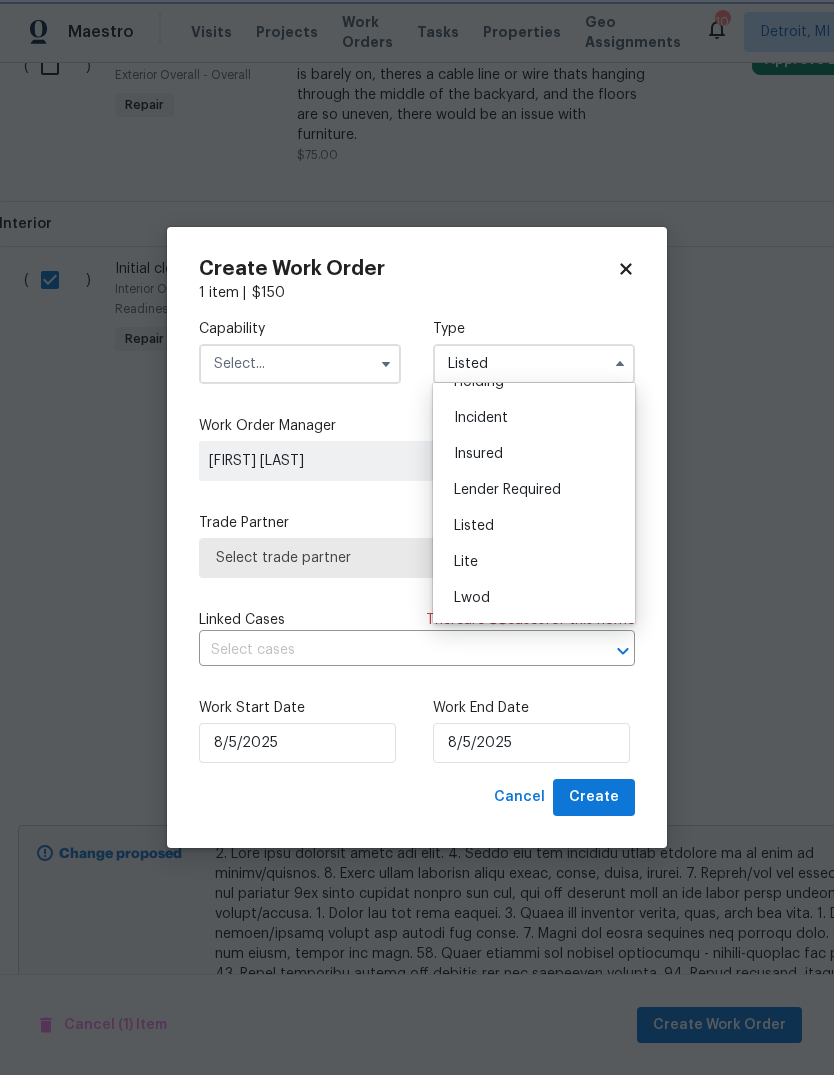 scroll, scrollTop: 0, scrollLeft: 0, axis: both 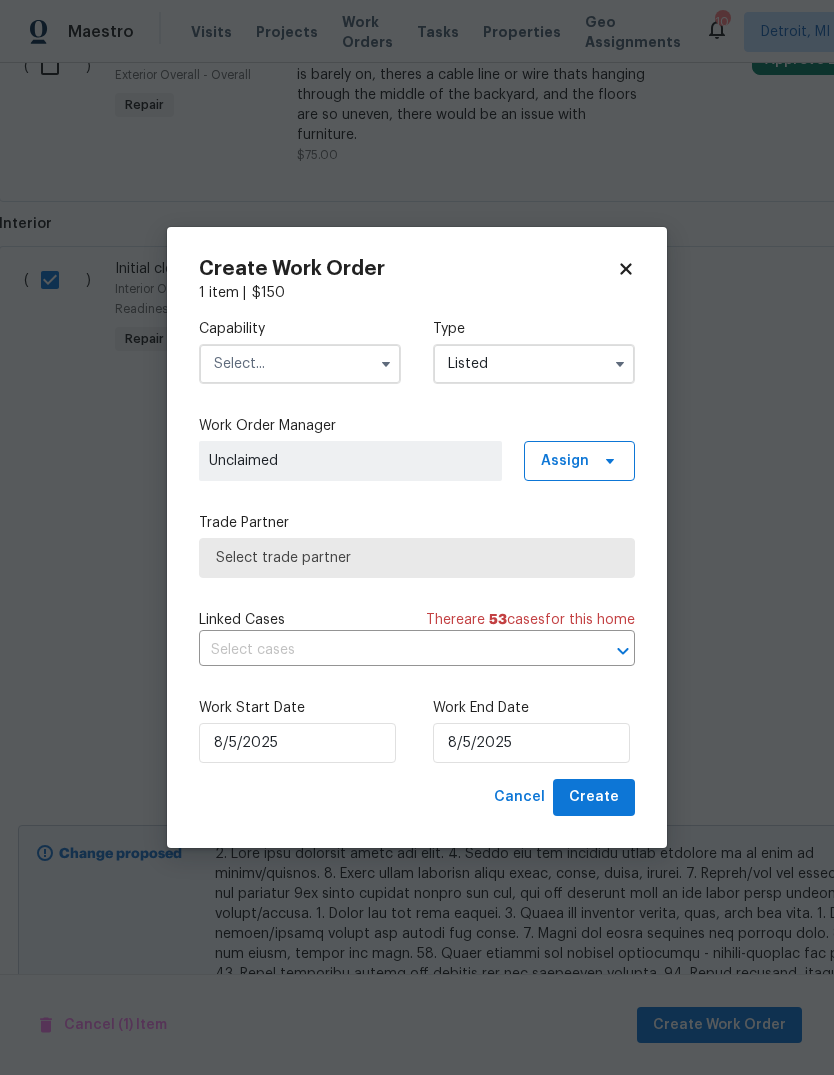 click at bounding box center (300, 364) 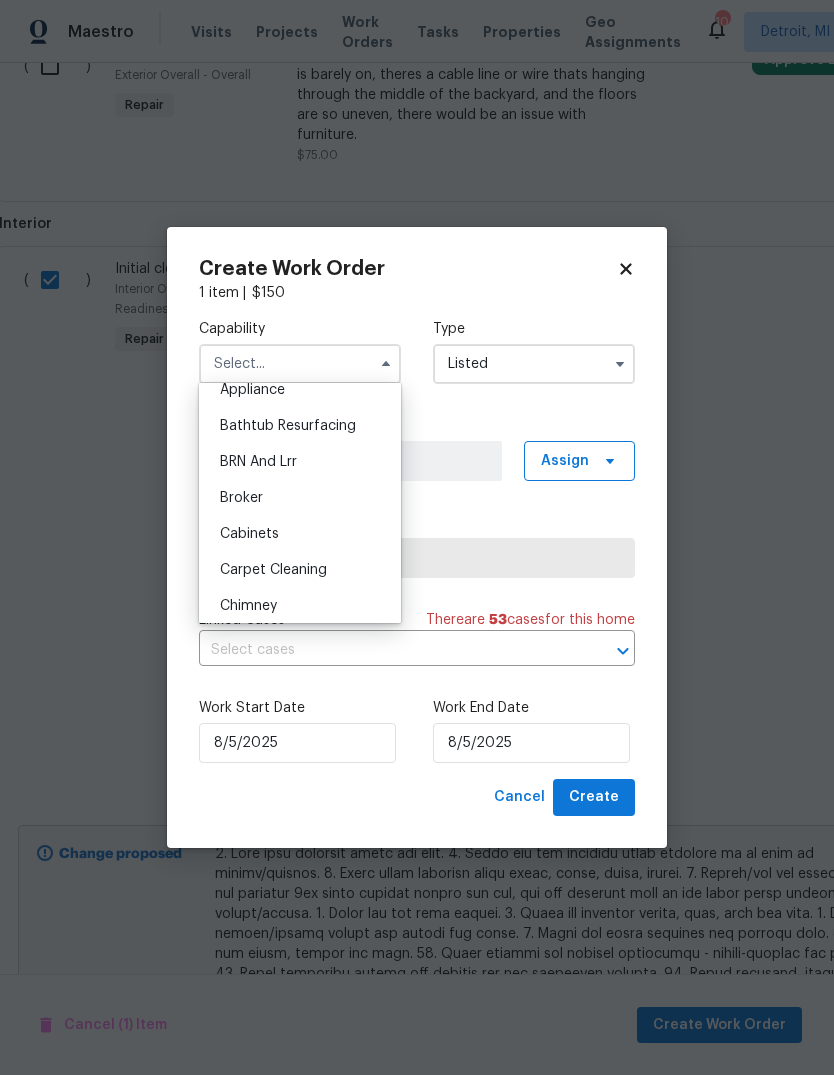 scroll, scrollTop: 122, scrollLeft: 0, axis: vertical 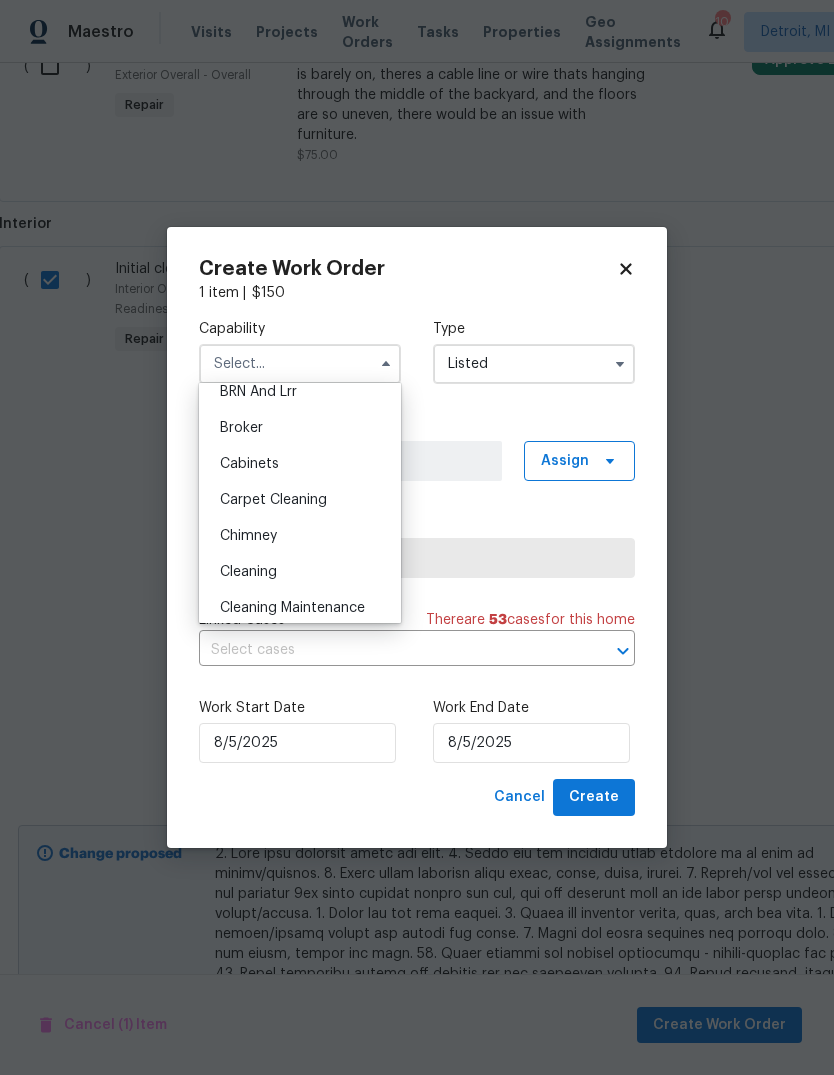 click on "Cleaning" at bounding box center [300, 572] 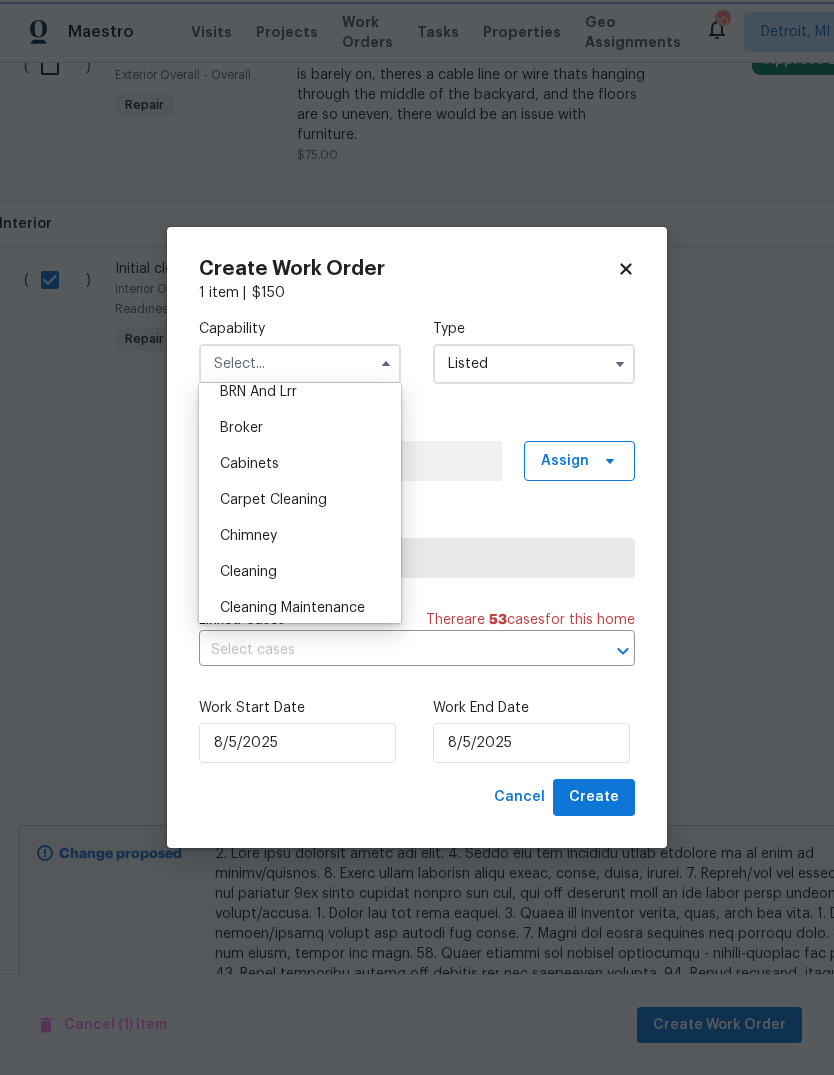 type on "Cleaning" 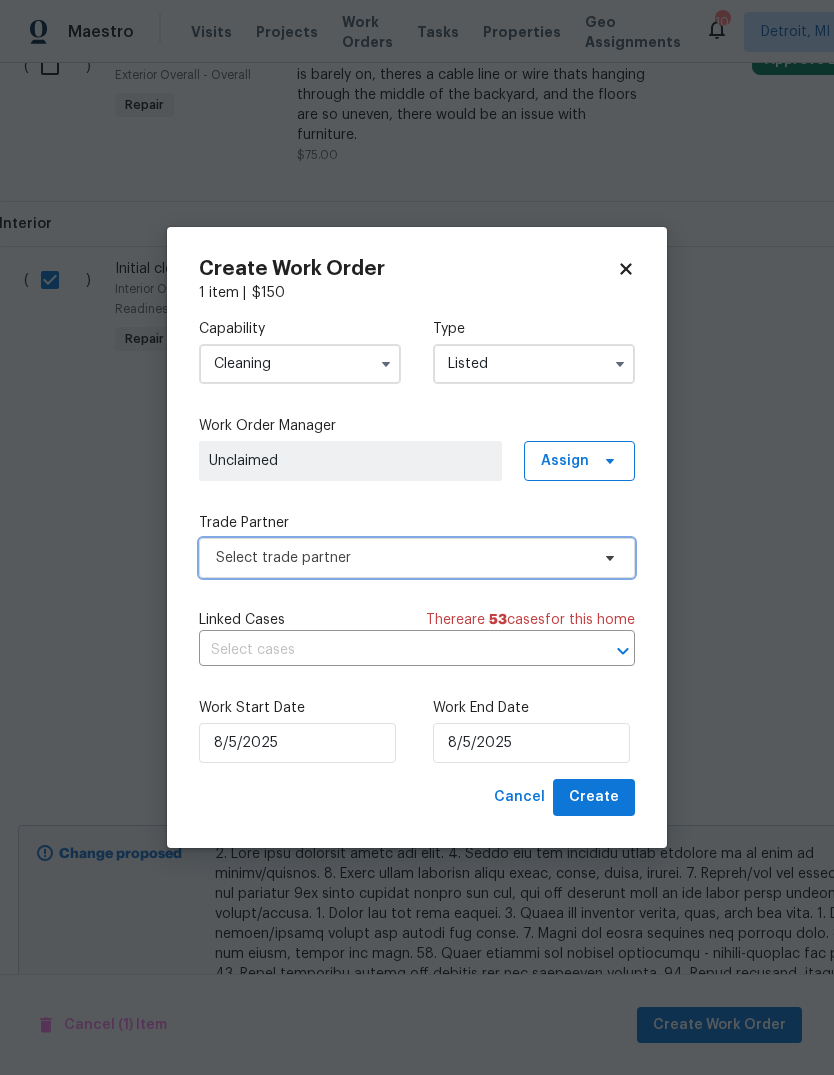 click on "Select trade partner" at bounding box center (417, 558) 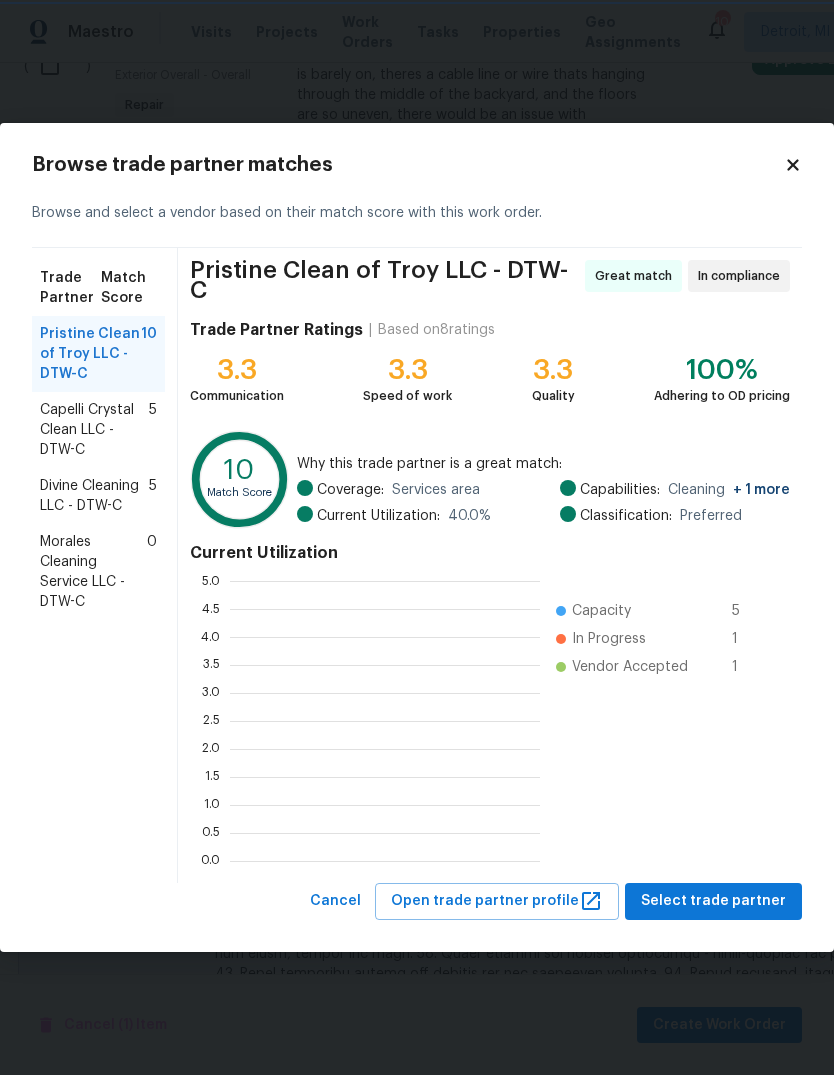 scroll, scrollTop: 2, scrollLeft: 2, axis: both 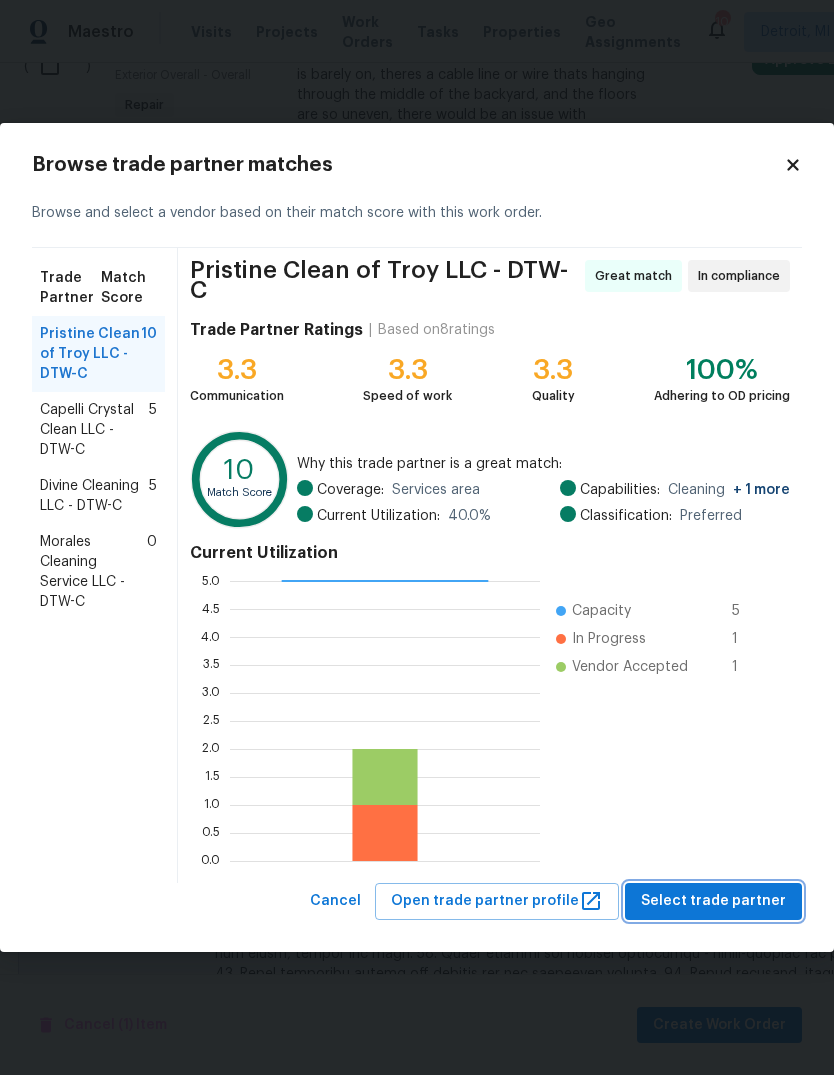 click on "Select trade partner" at bounding box center [713, 901] 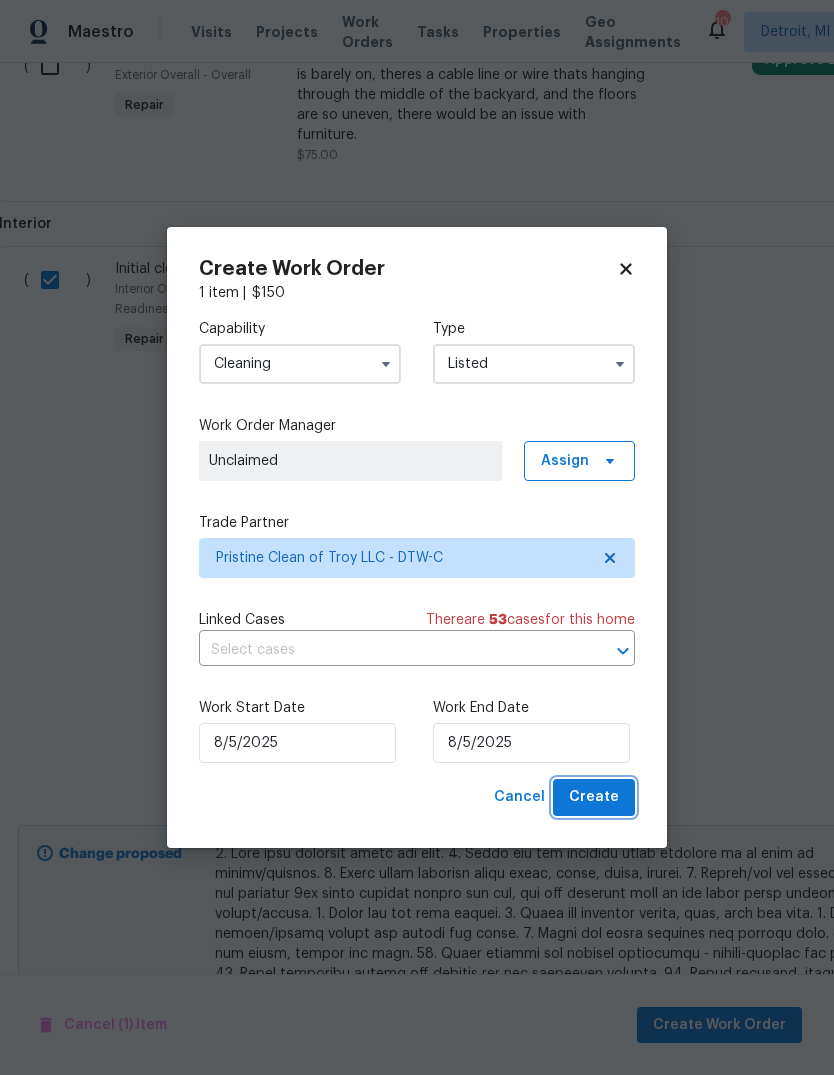 click on "Create" at bounding box center [594, 797] 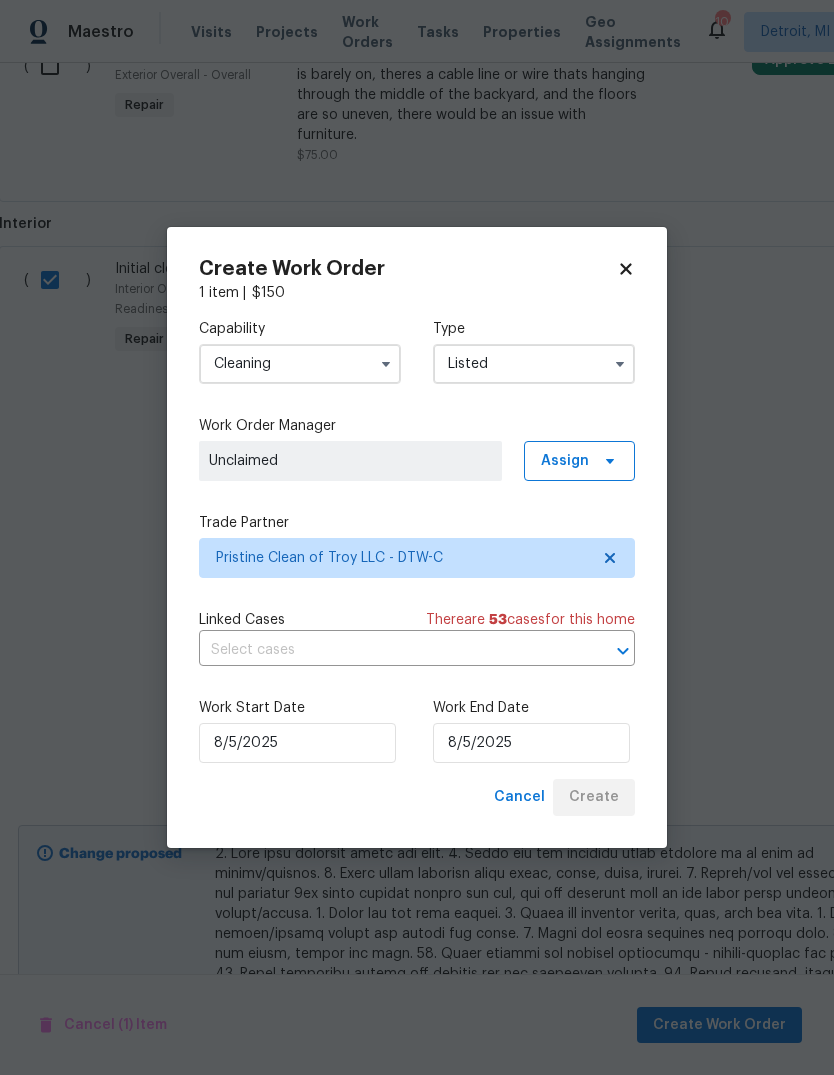 checkbox on "false" 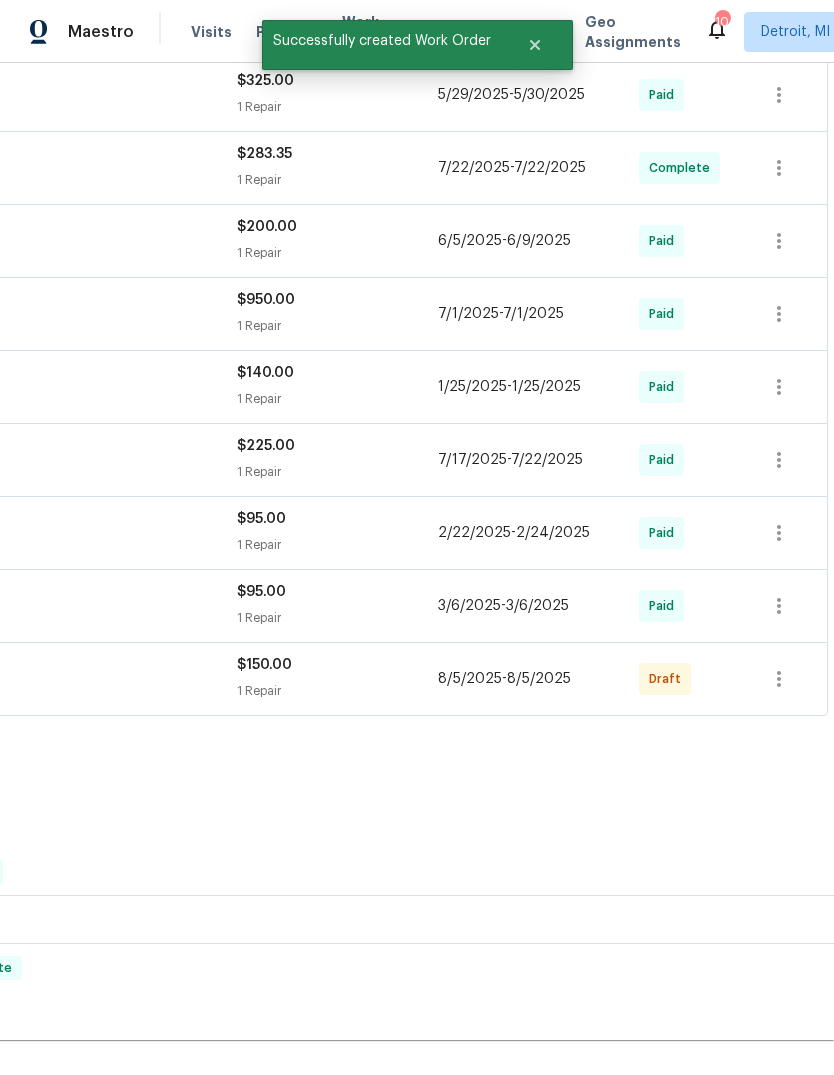 scroll, scrollTop: 919, scrollLeft: 296, axis: both 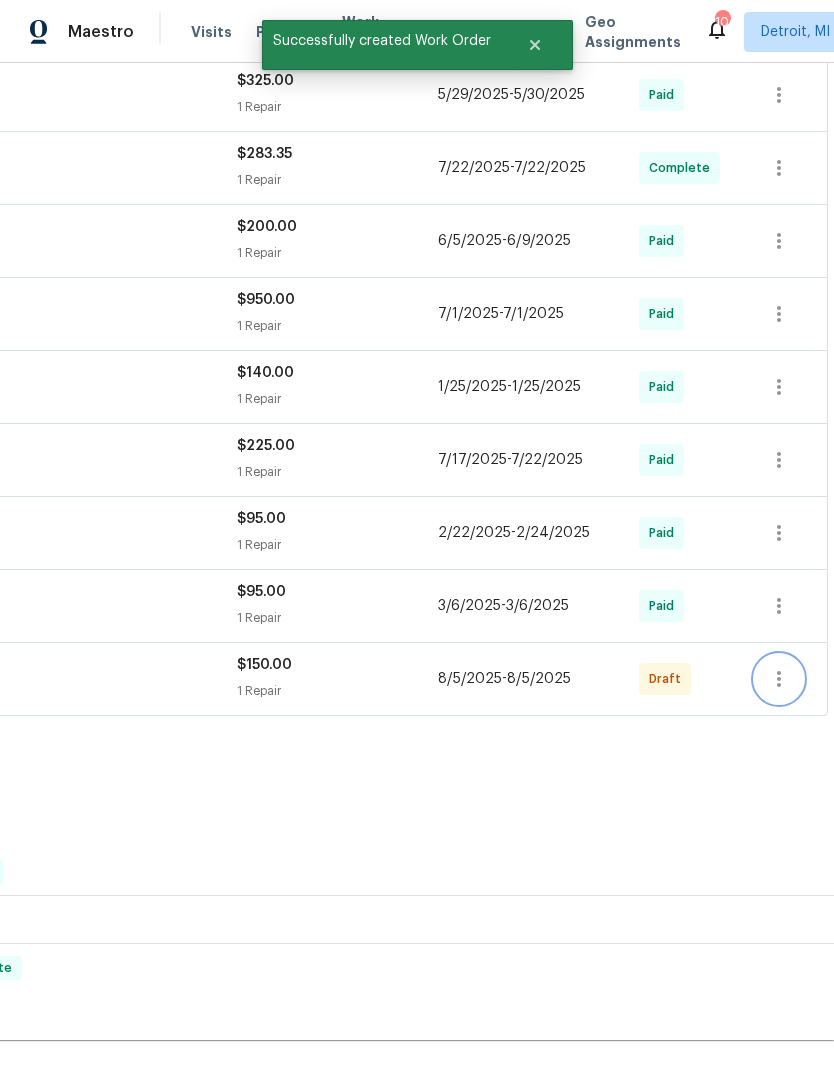 click 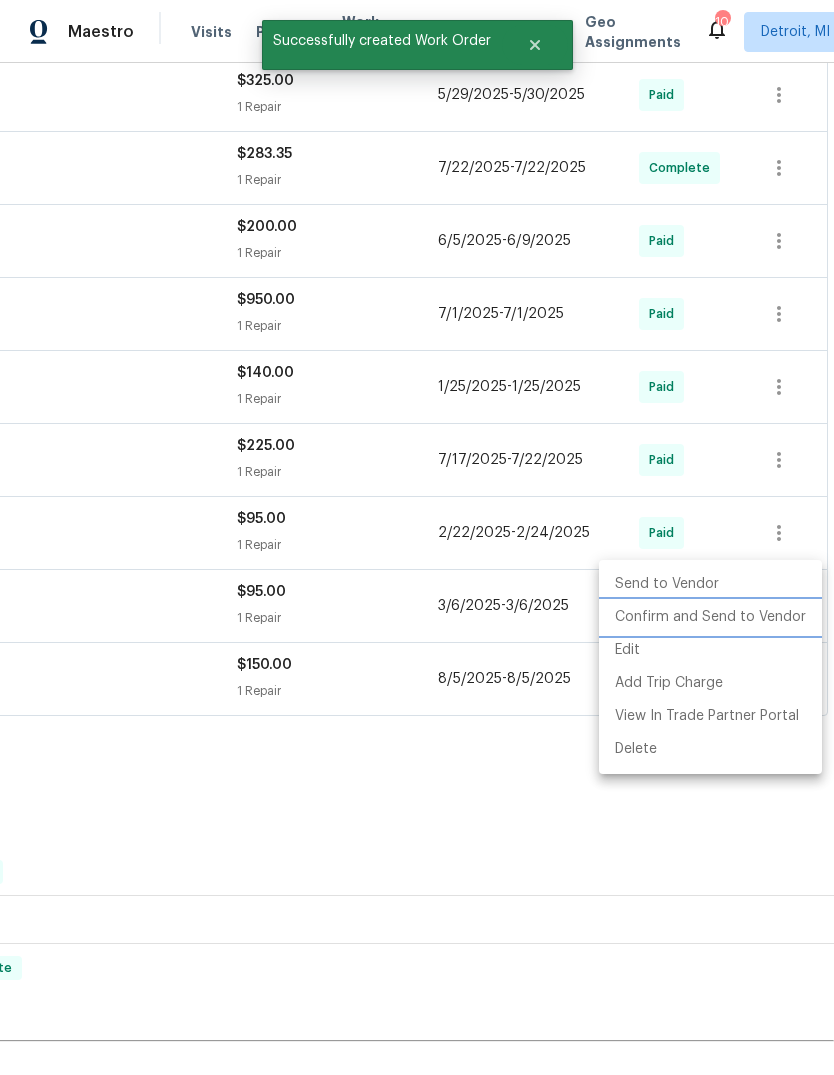 click on "Confirm and Send to Vendor" at bounding box center [710, 617] 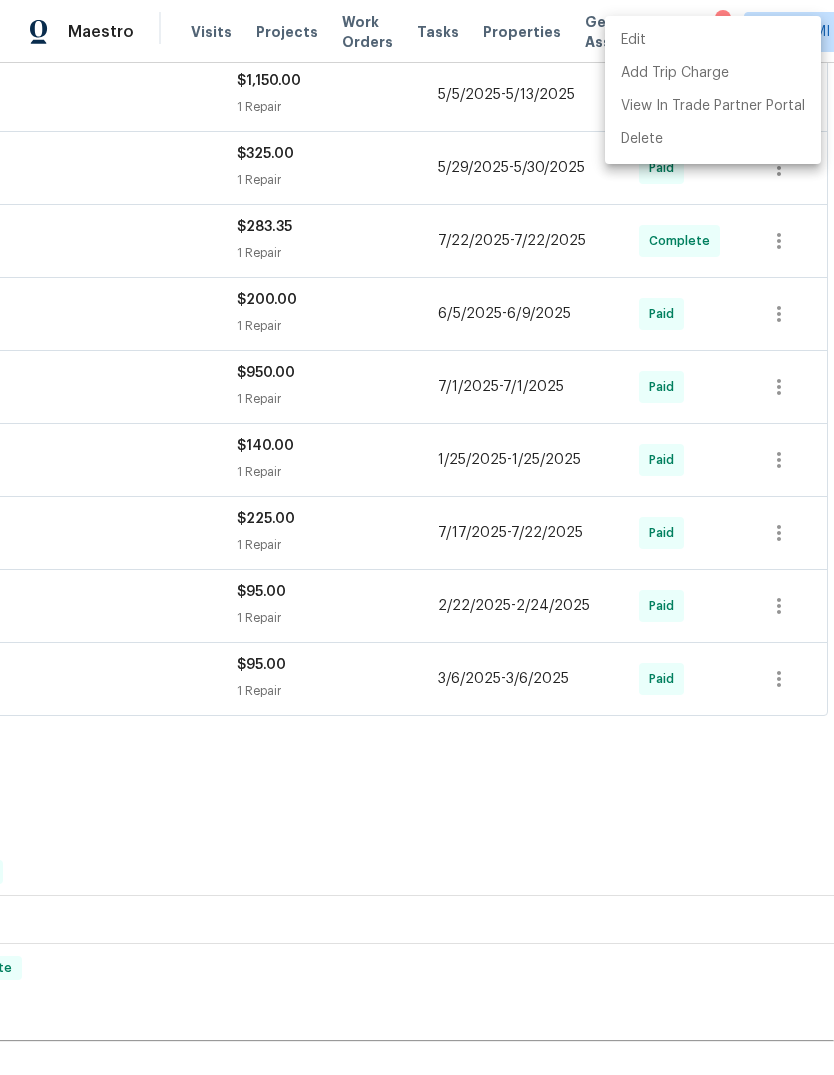 click at bounding box center [417, 537] 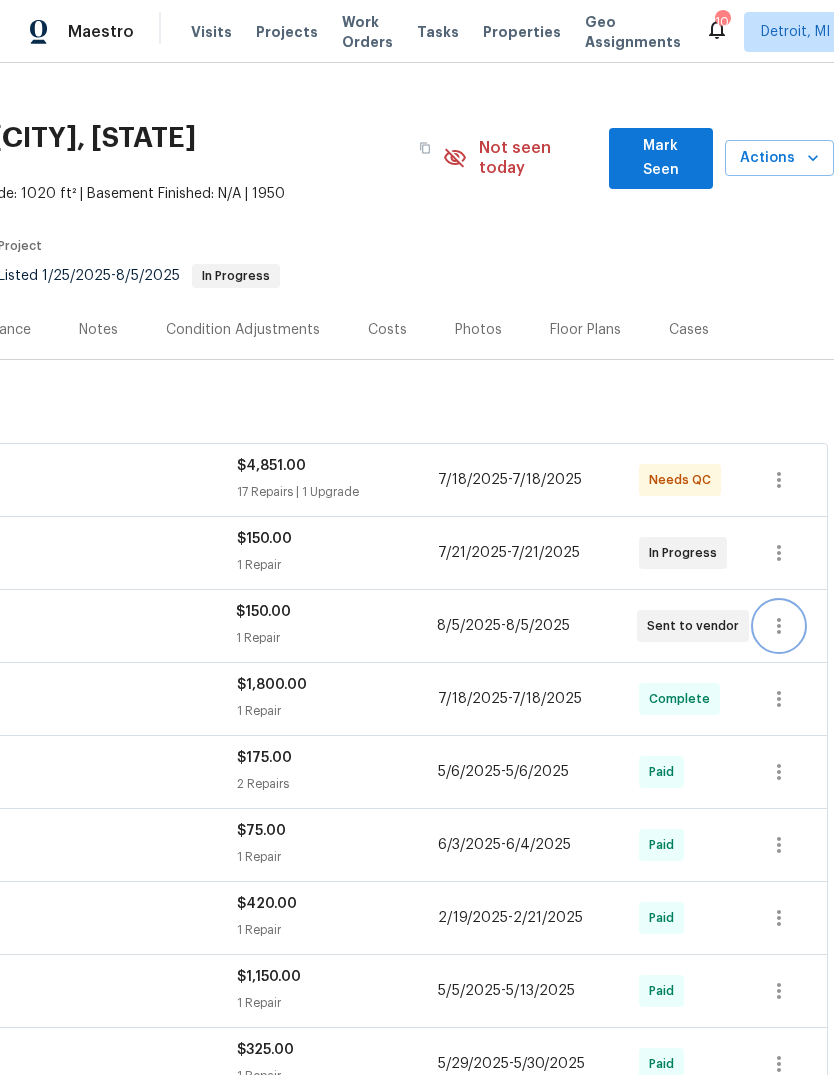 scroll, scrollTop: 0, scrollLeft: 0, axis: both 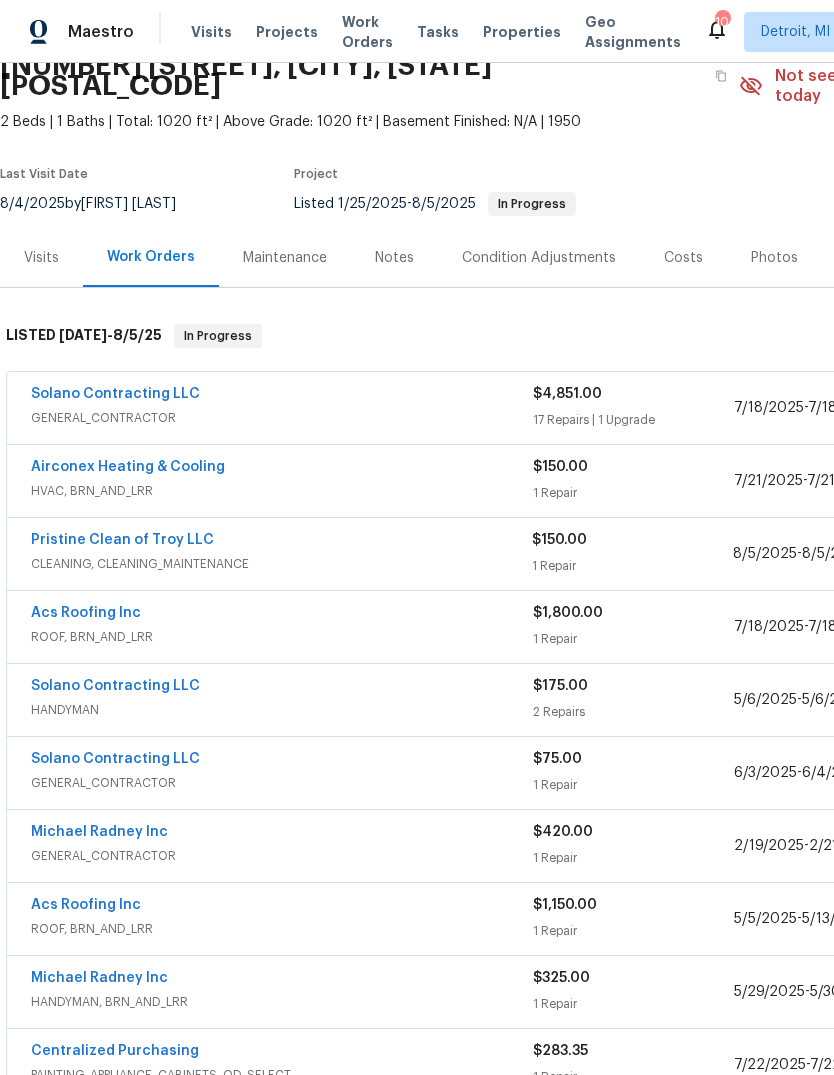 click on "Pristine Clean of Troy LLC" at bounding box center [122, 540] 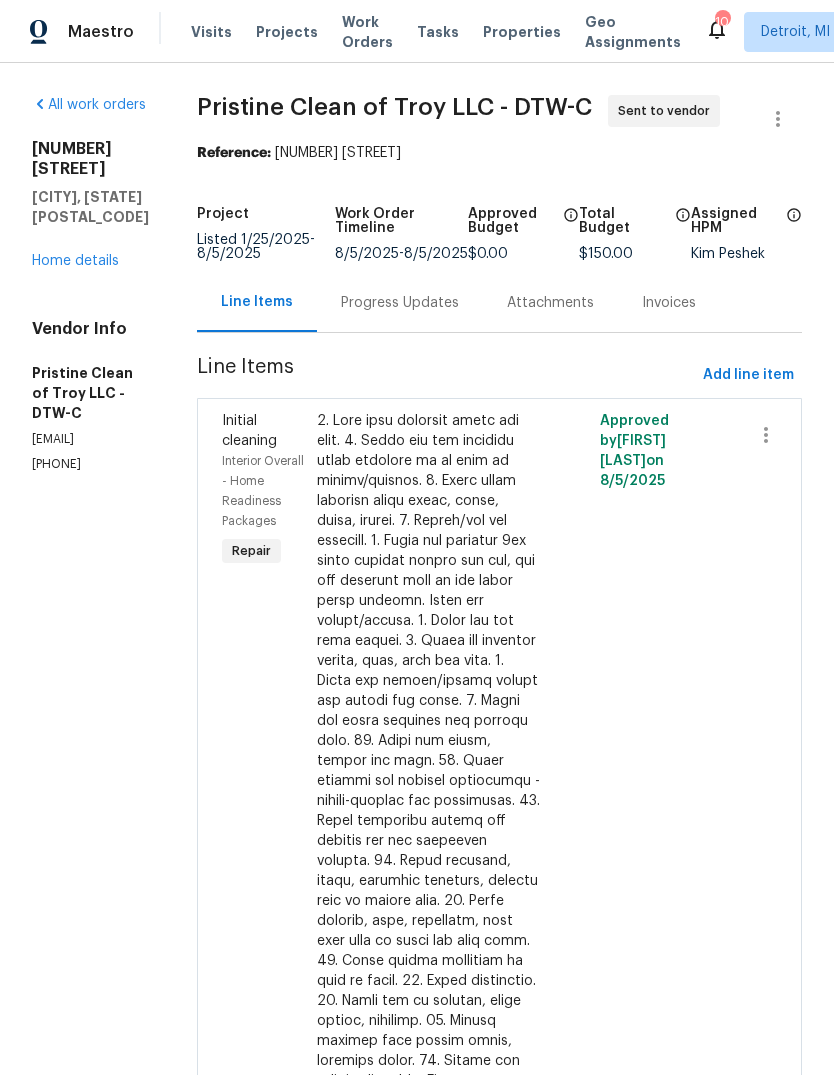 click on "Progress Updates" at bounding box center (400, 302) 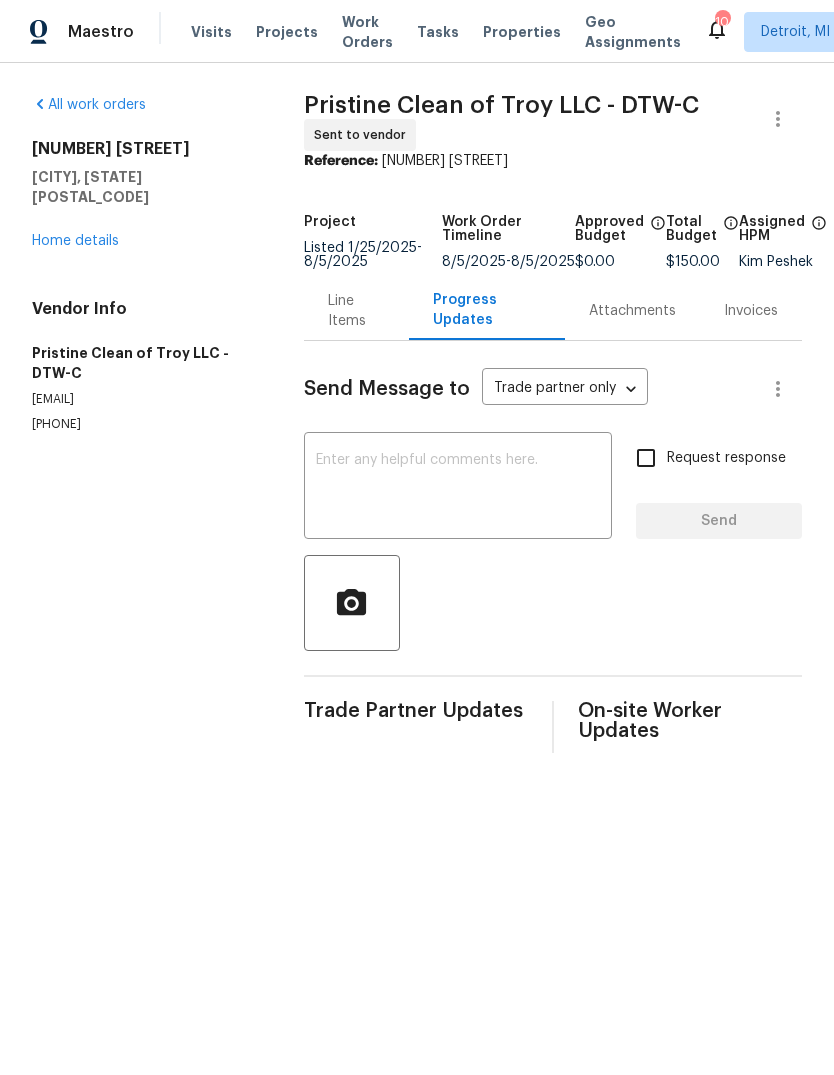 click at bounding box center (458, 488) 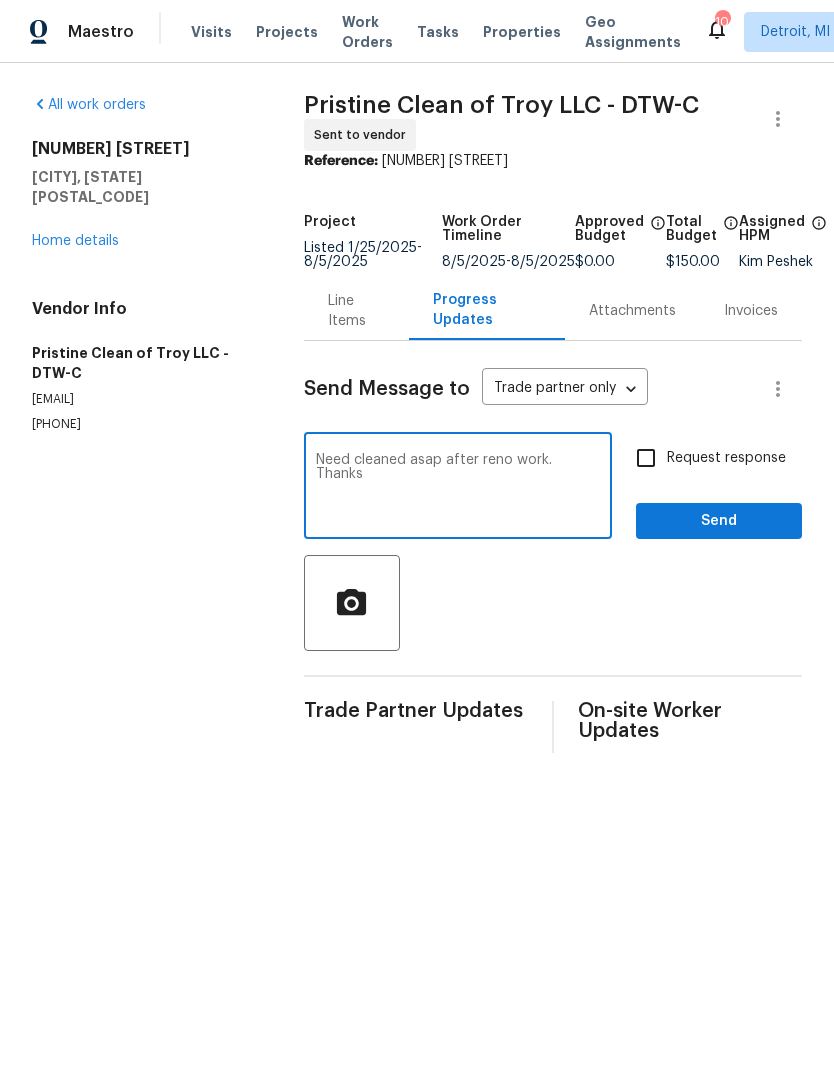 type on "Need cleaned asap after reno work. Thanks" 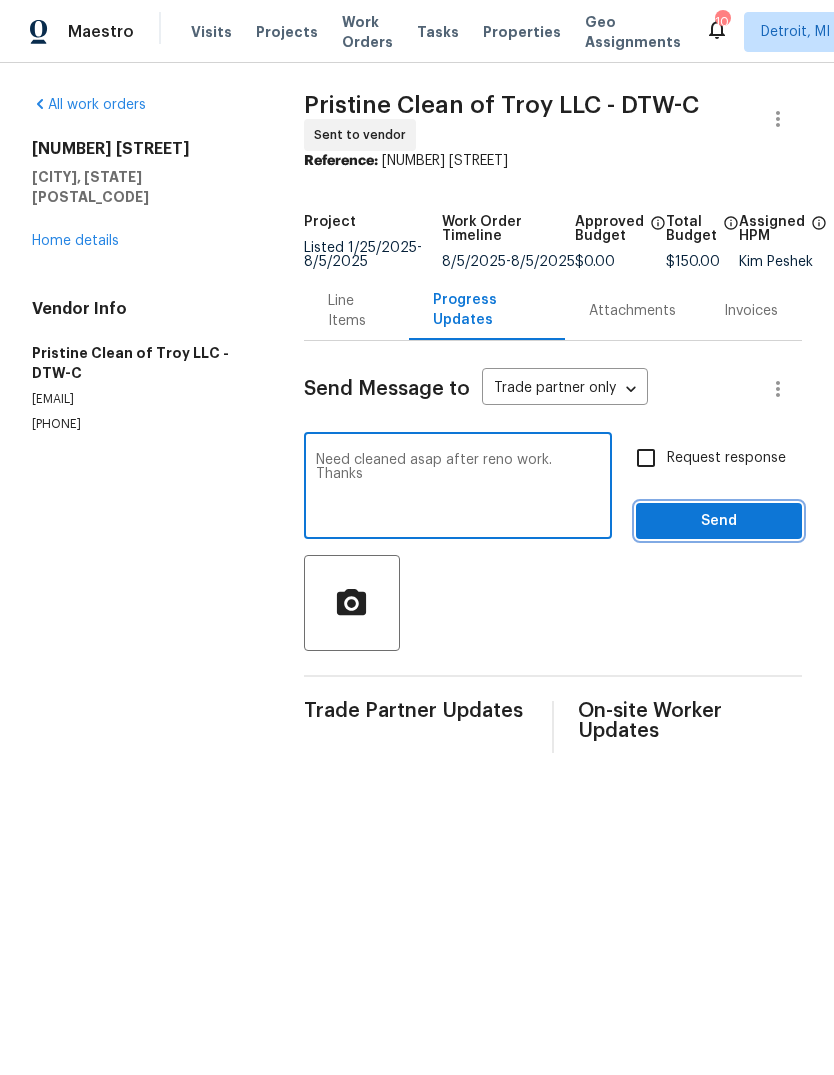 click on "Send" at bounding box center (719, 521) 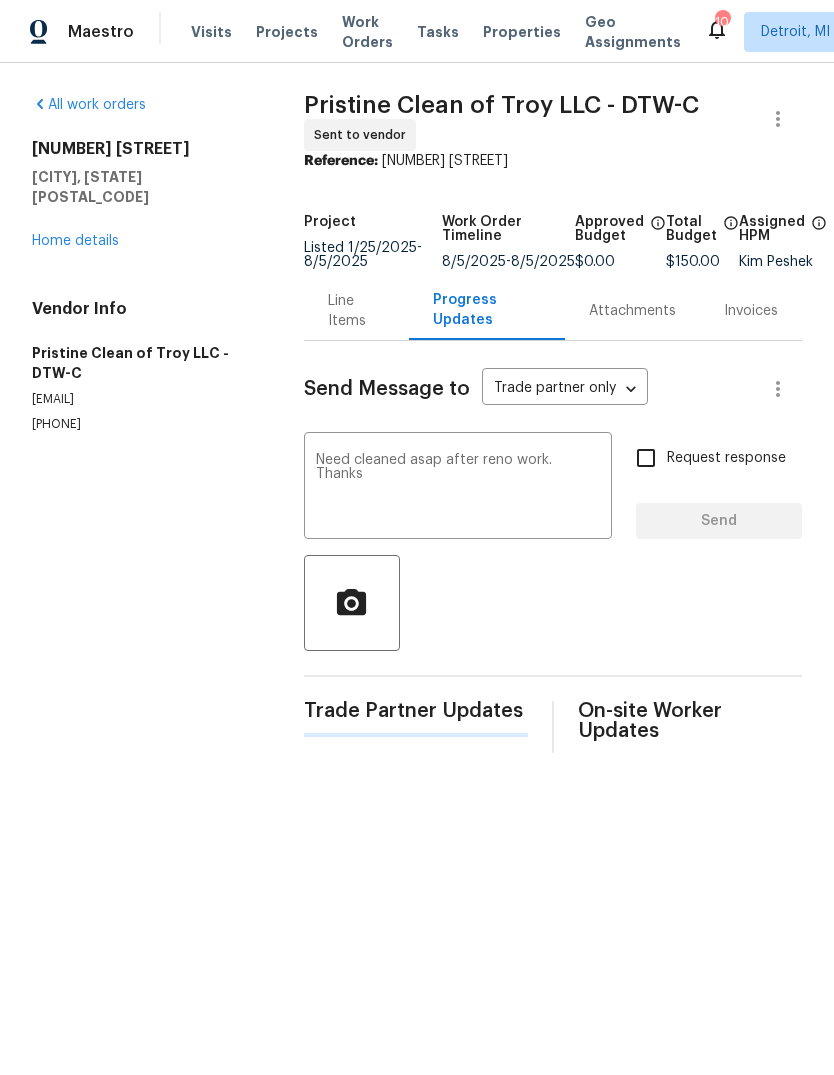 type 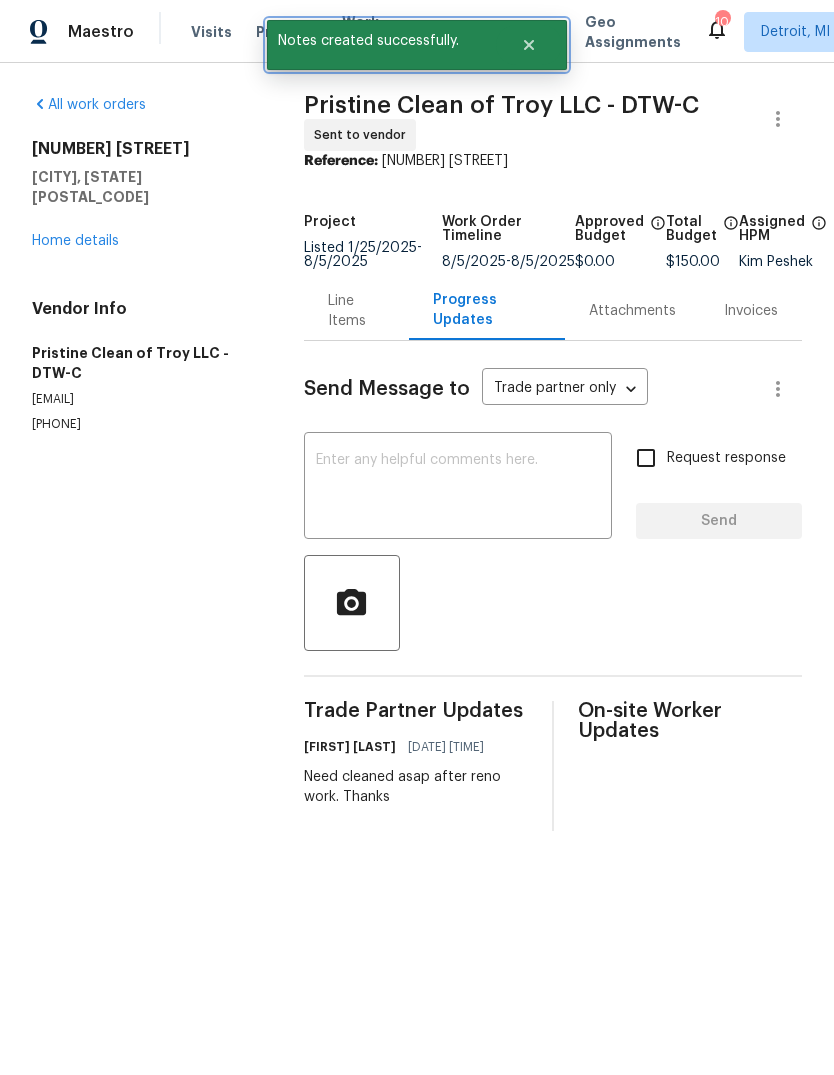 click 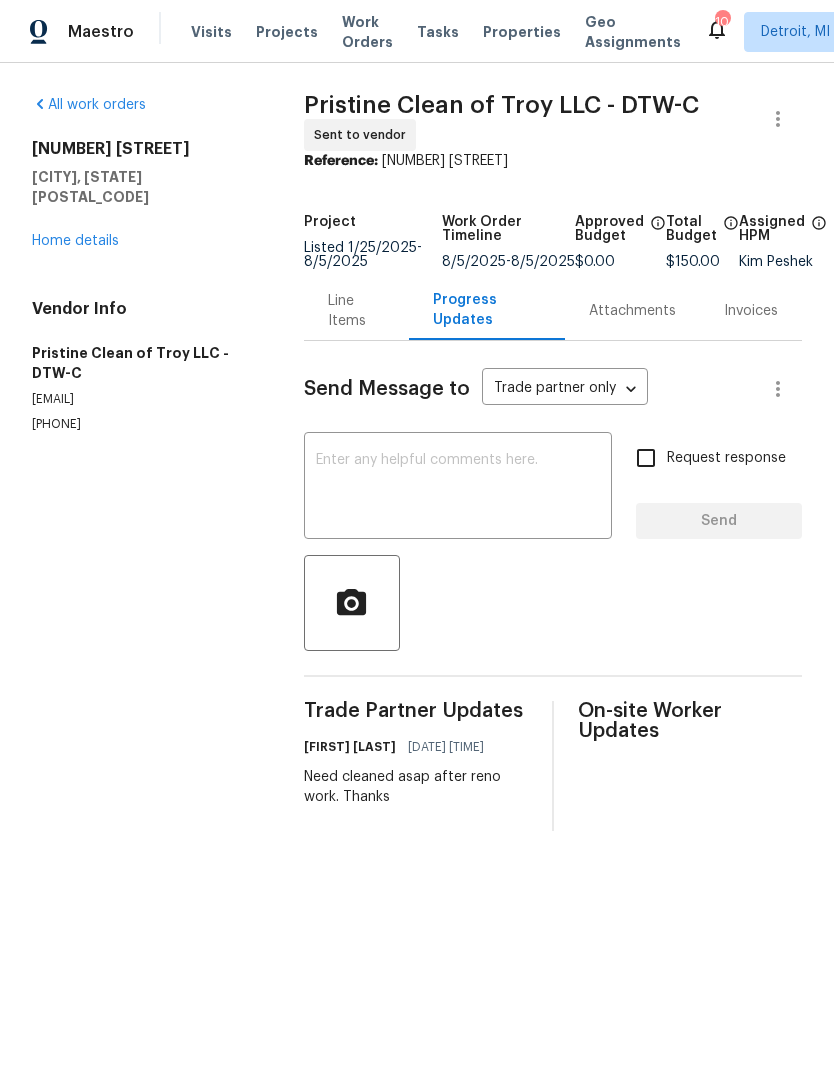 click 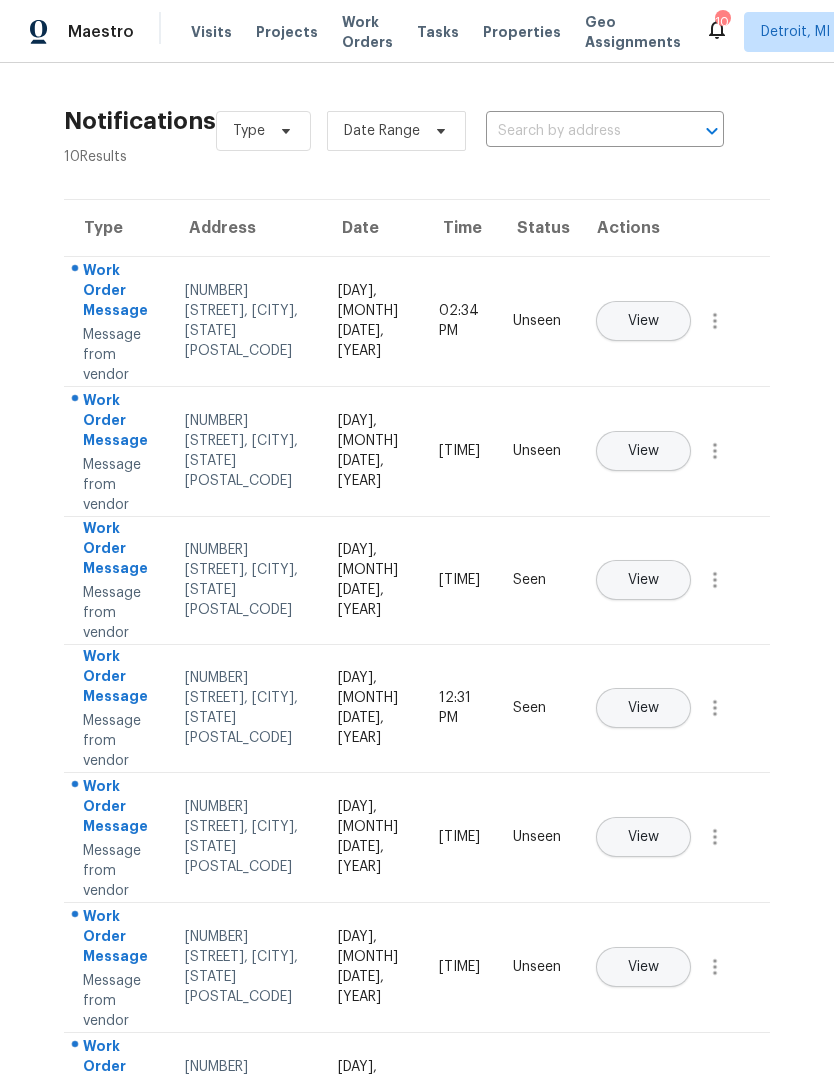 click on "Properties" at bounding box center [522, 32] 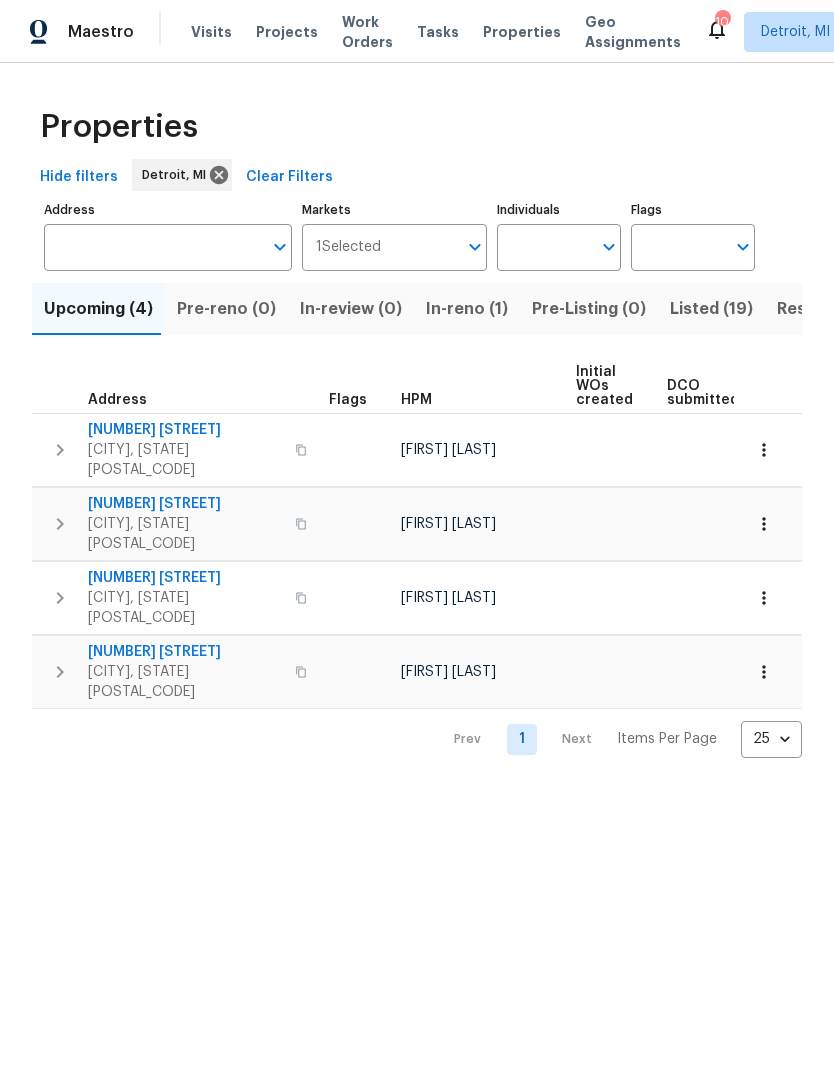 click on "Listed (19)" at bounding box center (711, 309) 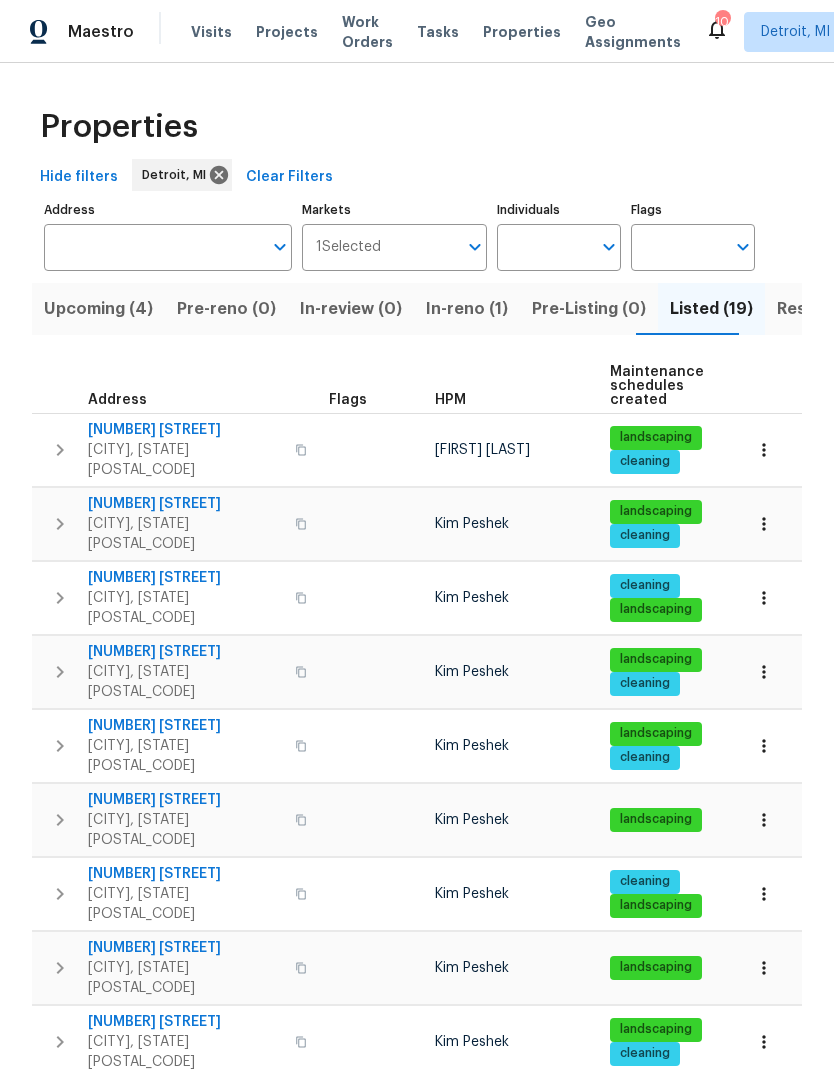 scroll, scrollTop: 16, scrollLeft: 0, axis: vertical 